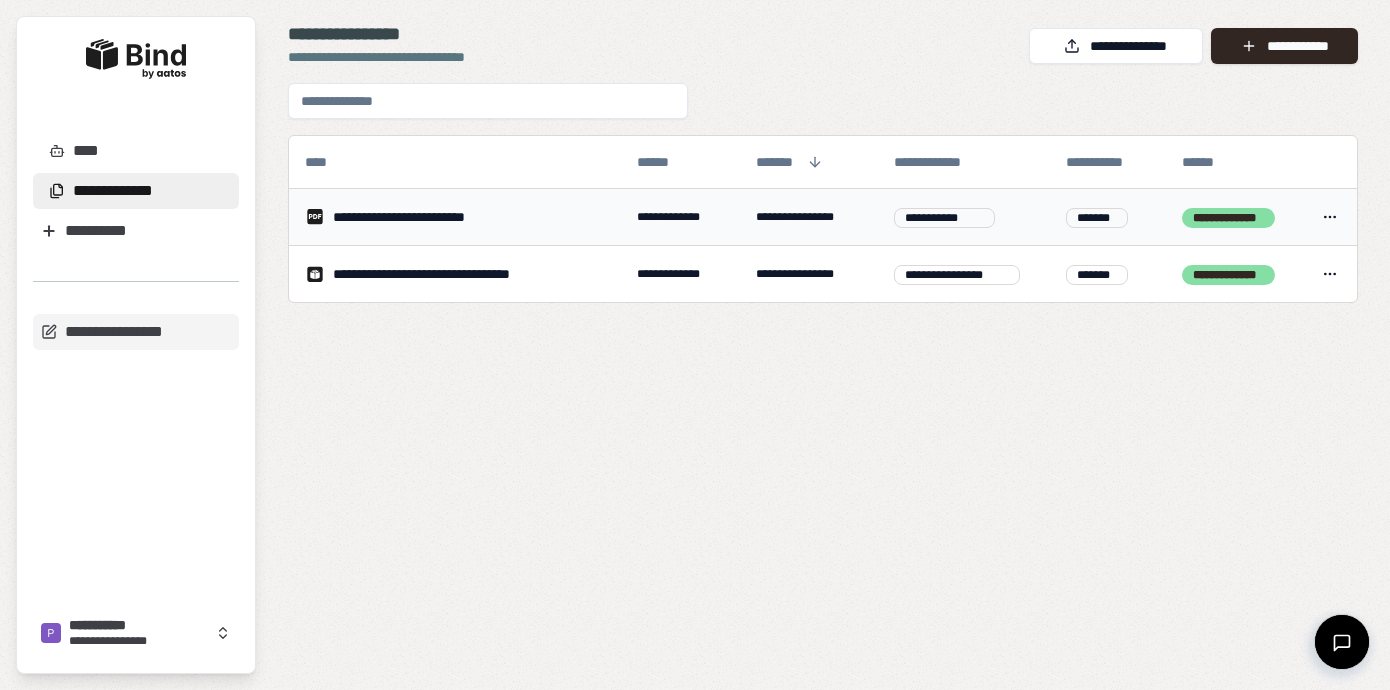 scroll, scrollTop: 0, scrollLeft: 0, axis: both 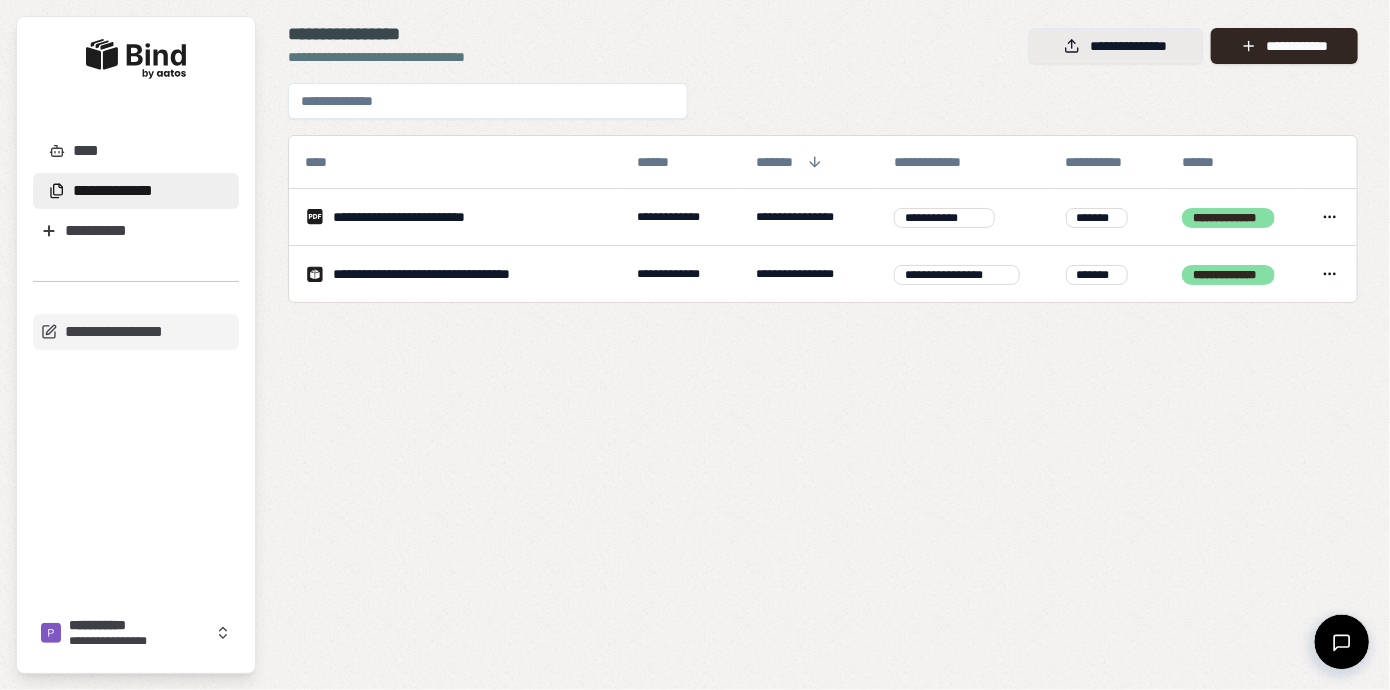 click on "**********" at bounding box center [1116, 46] 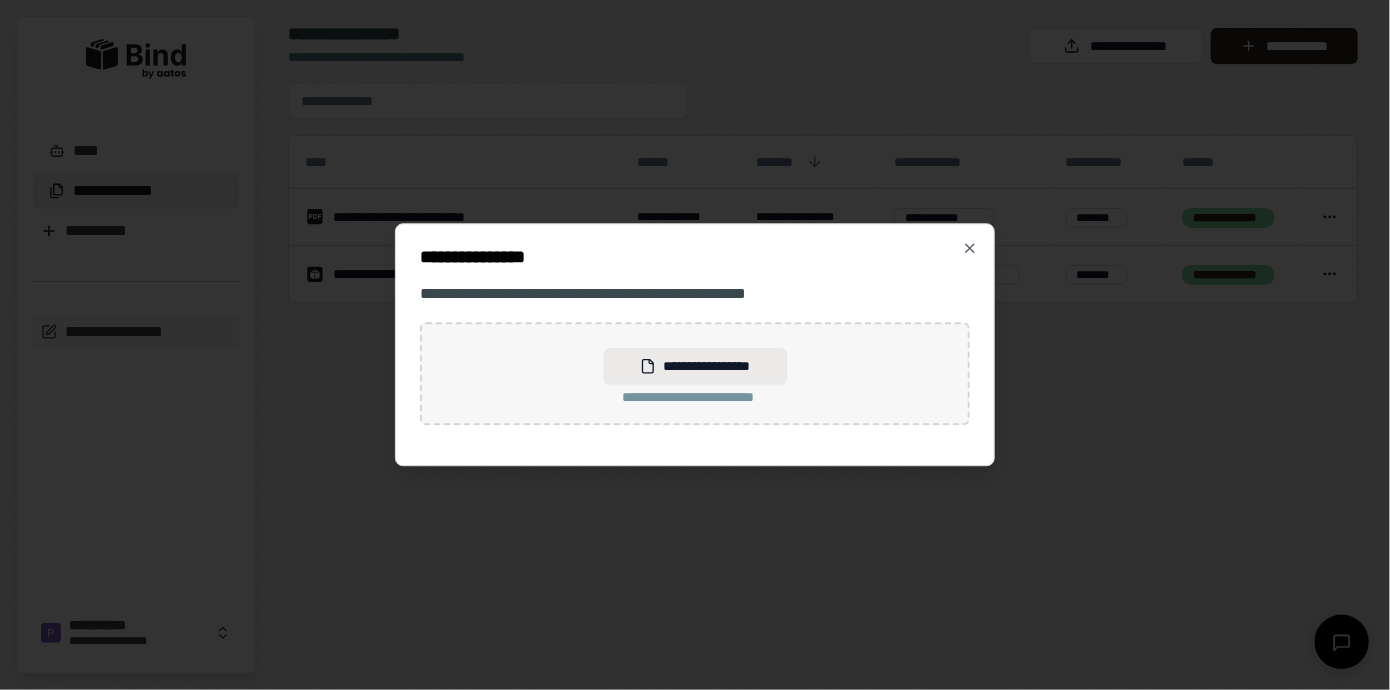 click on "**********" at bounding box center [695, 366] 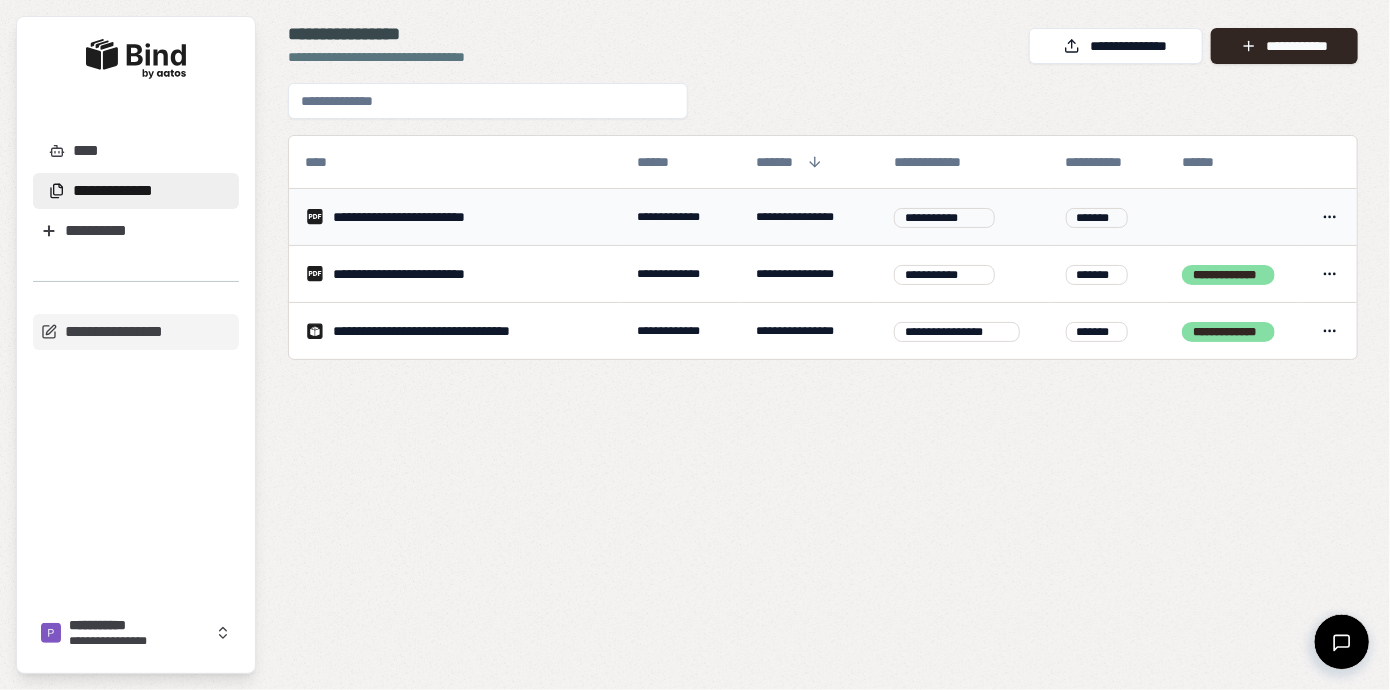 click on "**********" at bounding box center (695, 345) 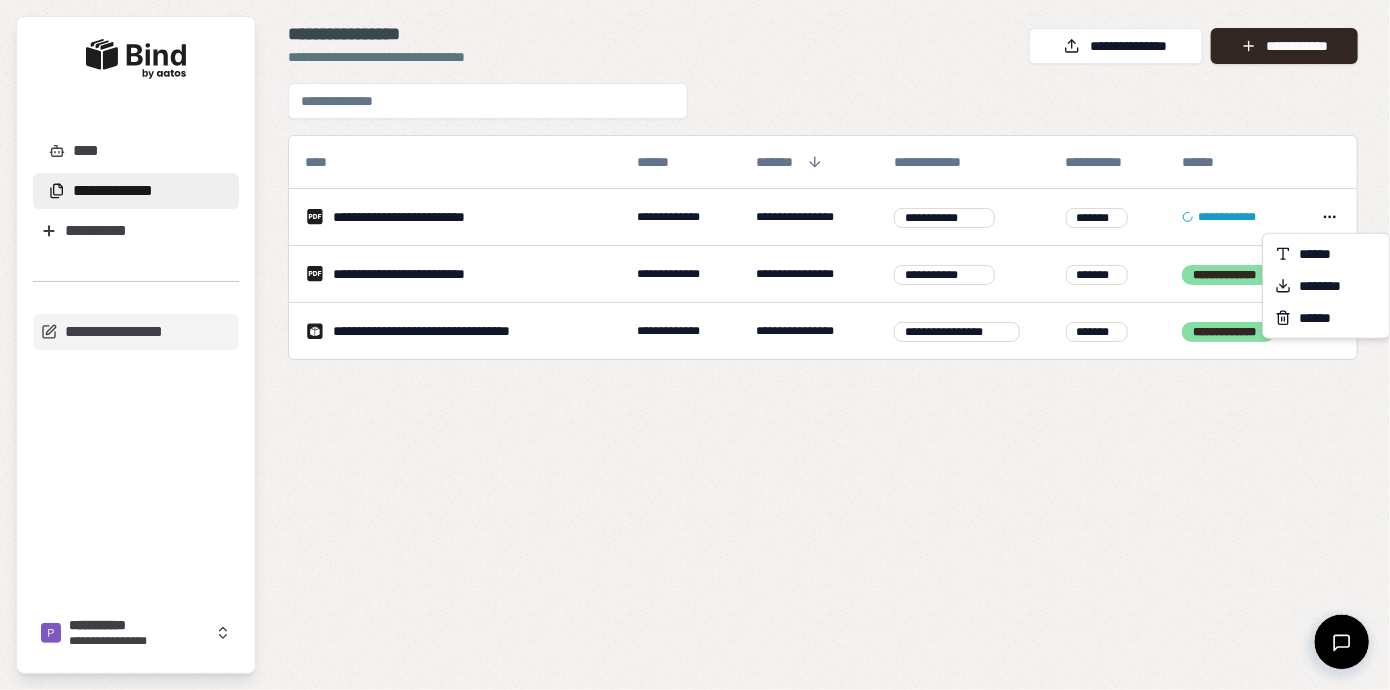click on "**********" at bounding box center (695, 345) 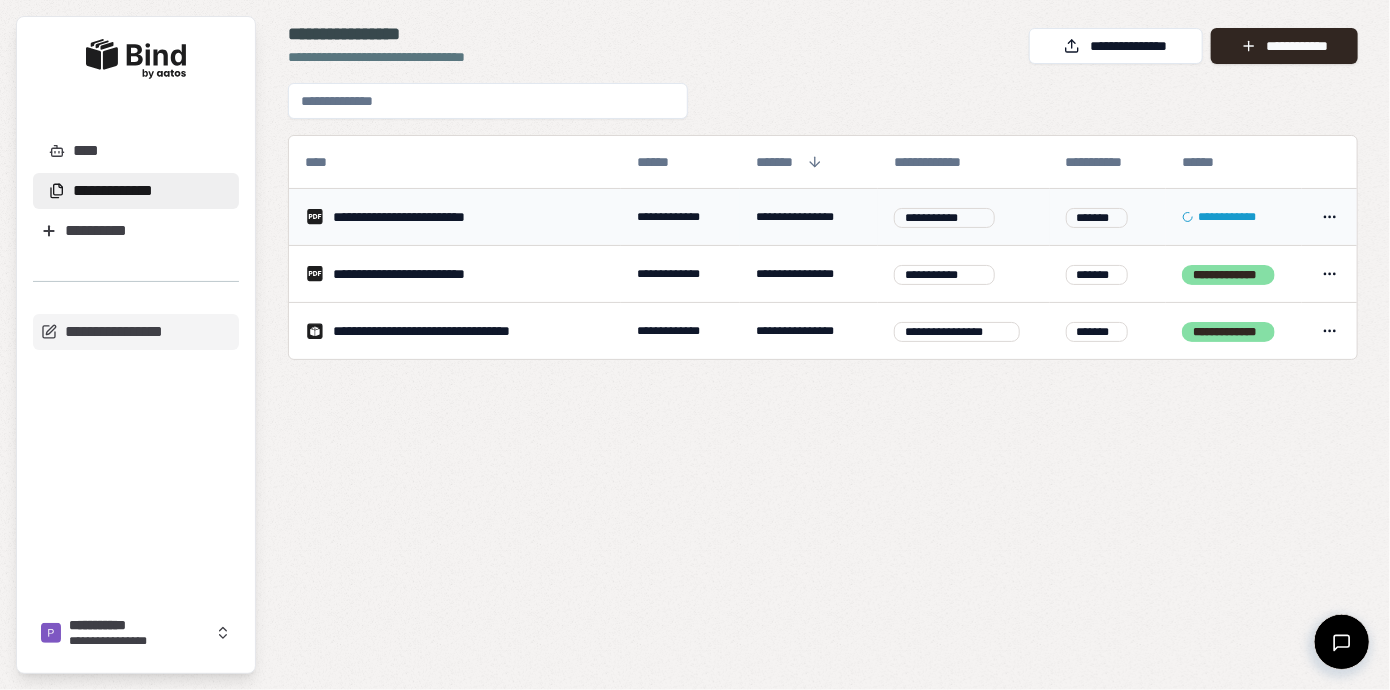 click on "**********" at bounding box center [455, 217] 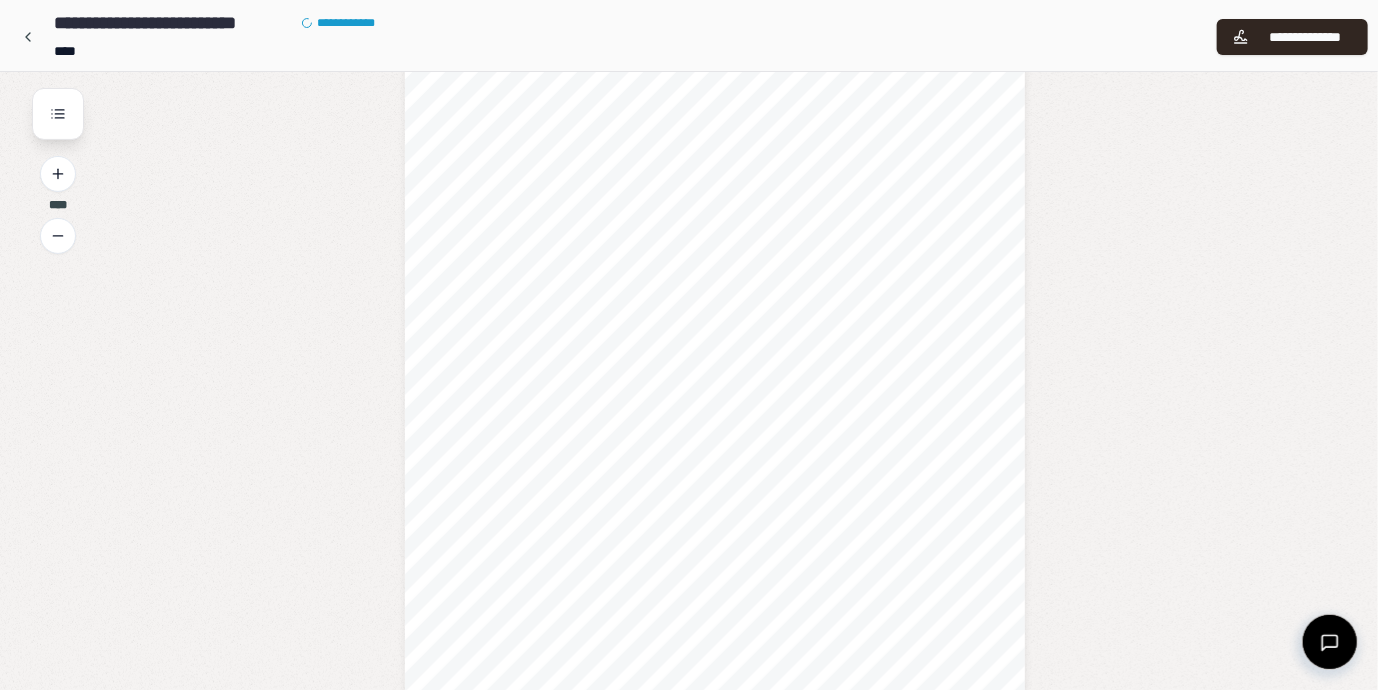 scroll, scrollTop: 80, scrollLeft: 0, axis: vertical 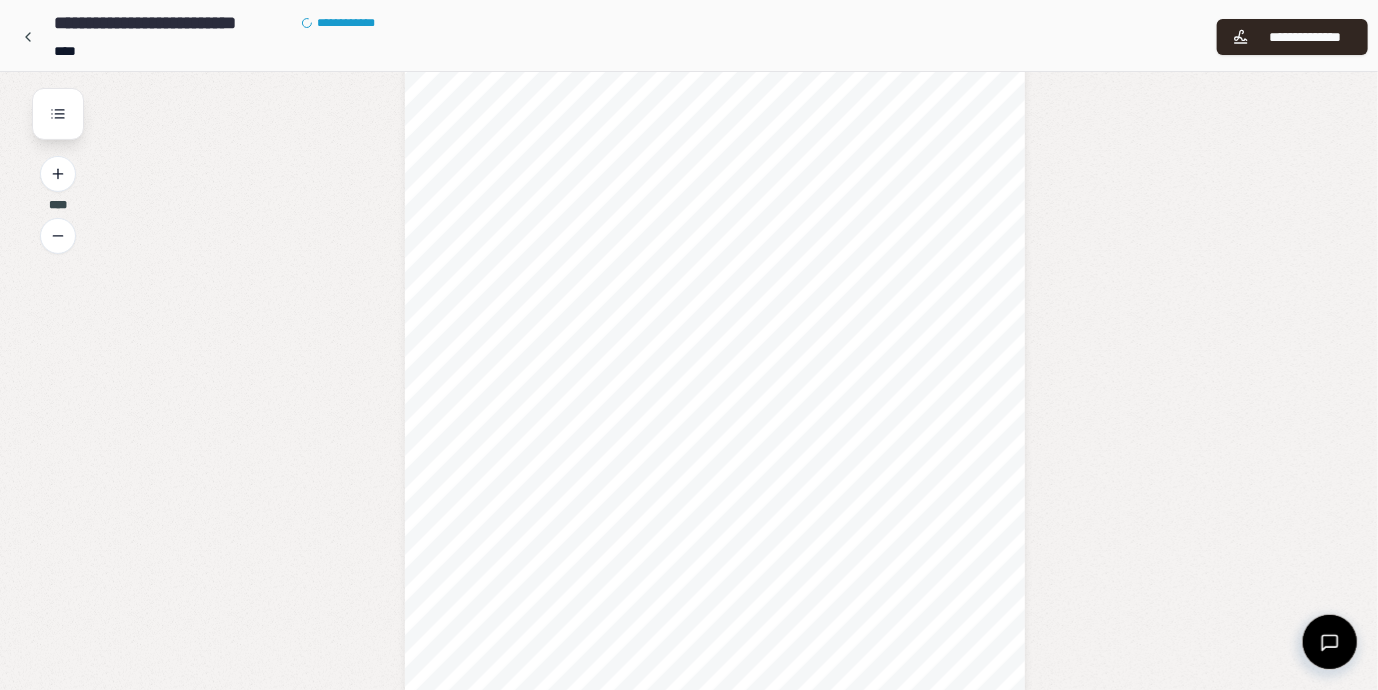 click on "**********" at bounding box center (715, 445) 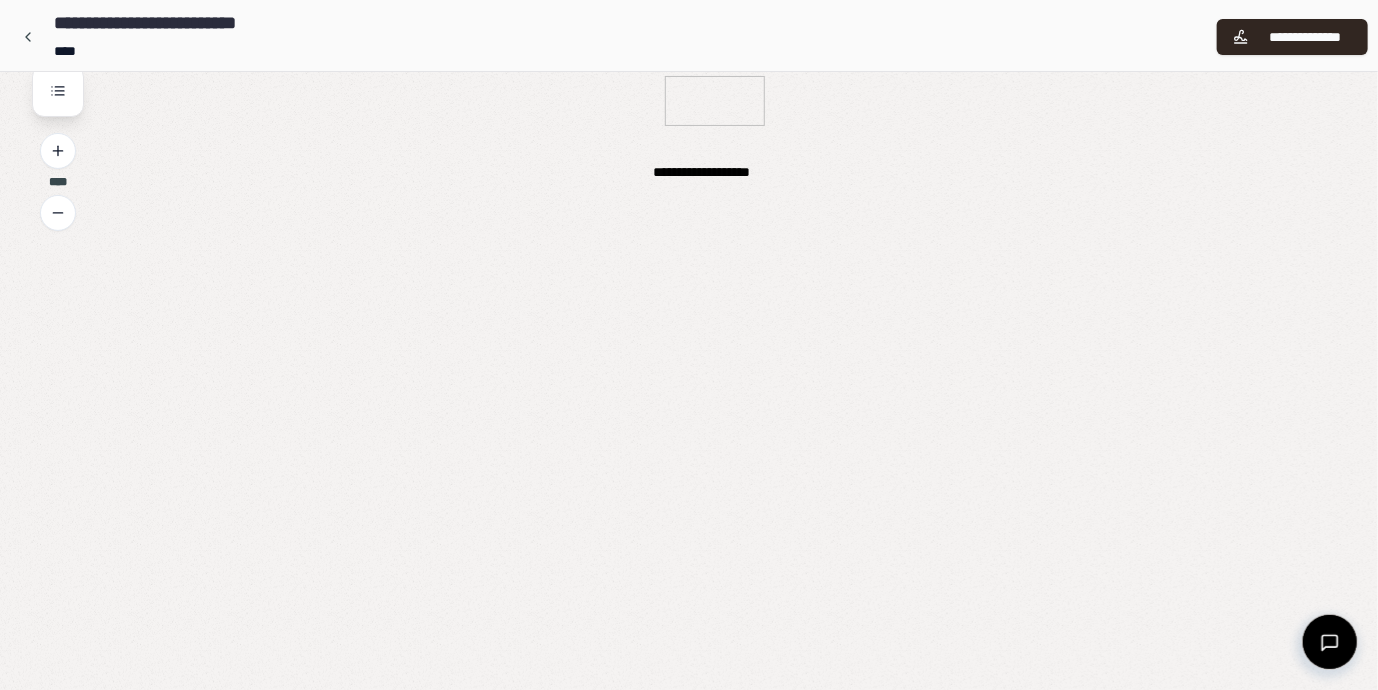 scroll, scrollTop: 0, scrollLeft: 0, axis: both 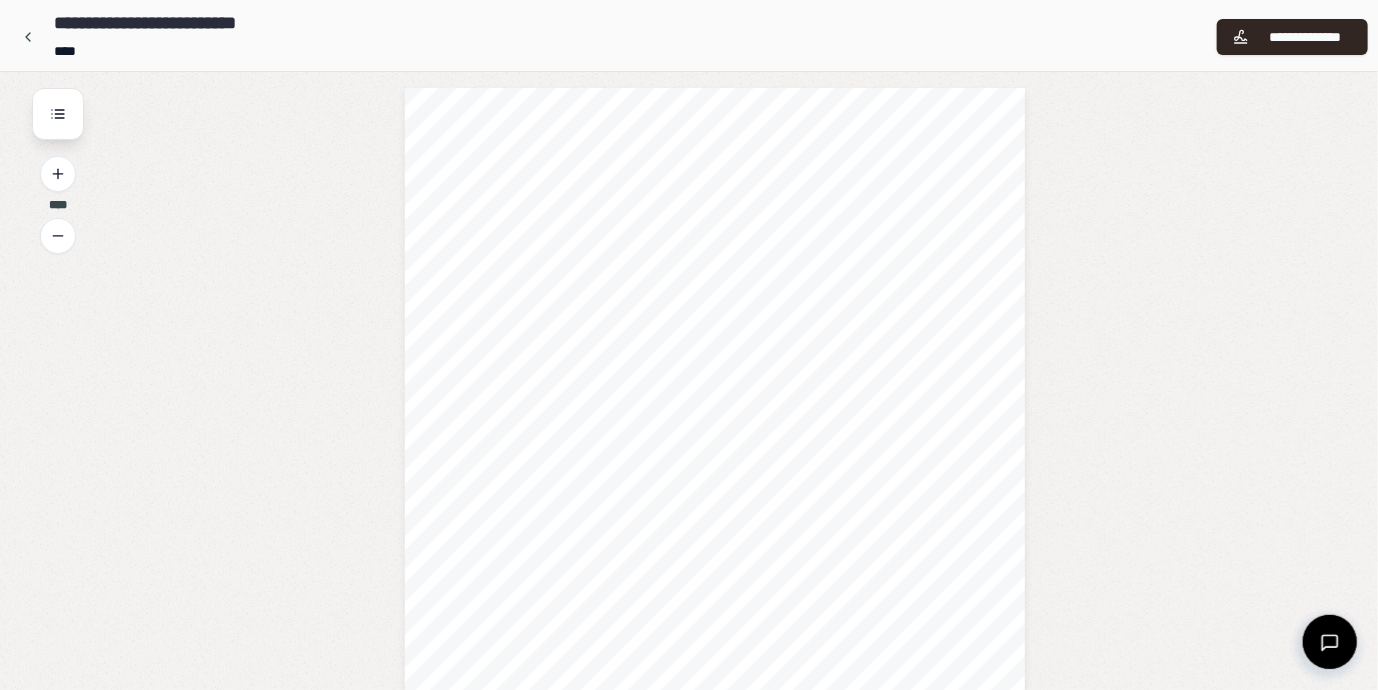 click on "**********" at bounding box center (715, 525) 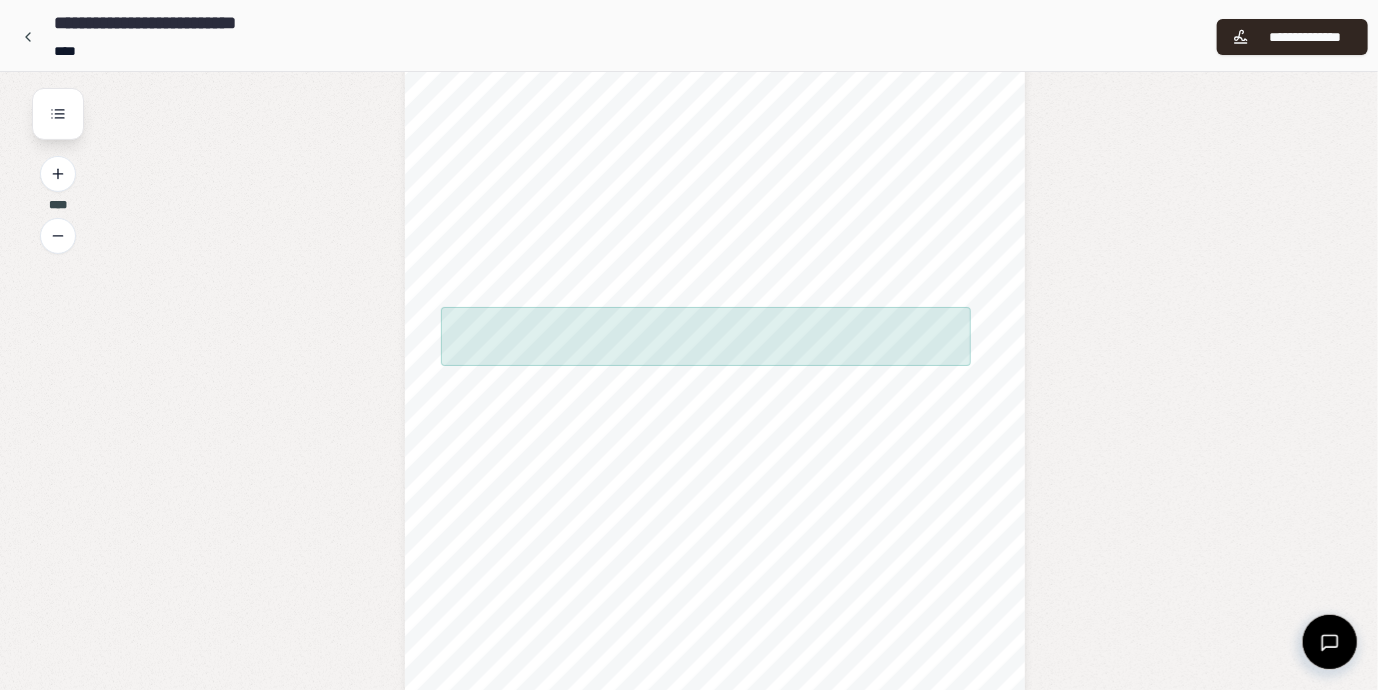 scroll, scrollTop: 80, scrollLeft: 0, axis: vertical 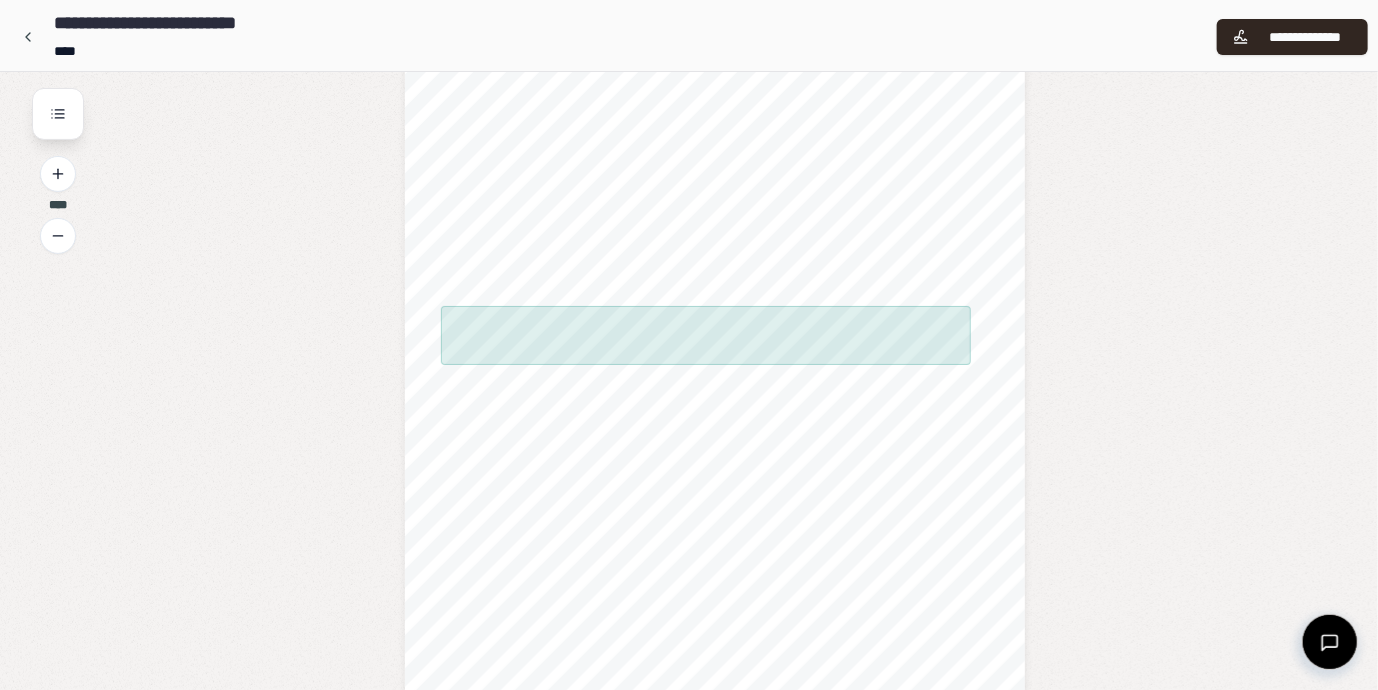 click at bounding box center (706, 335) 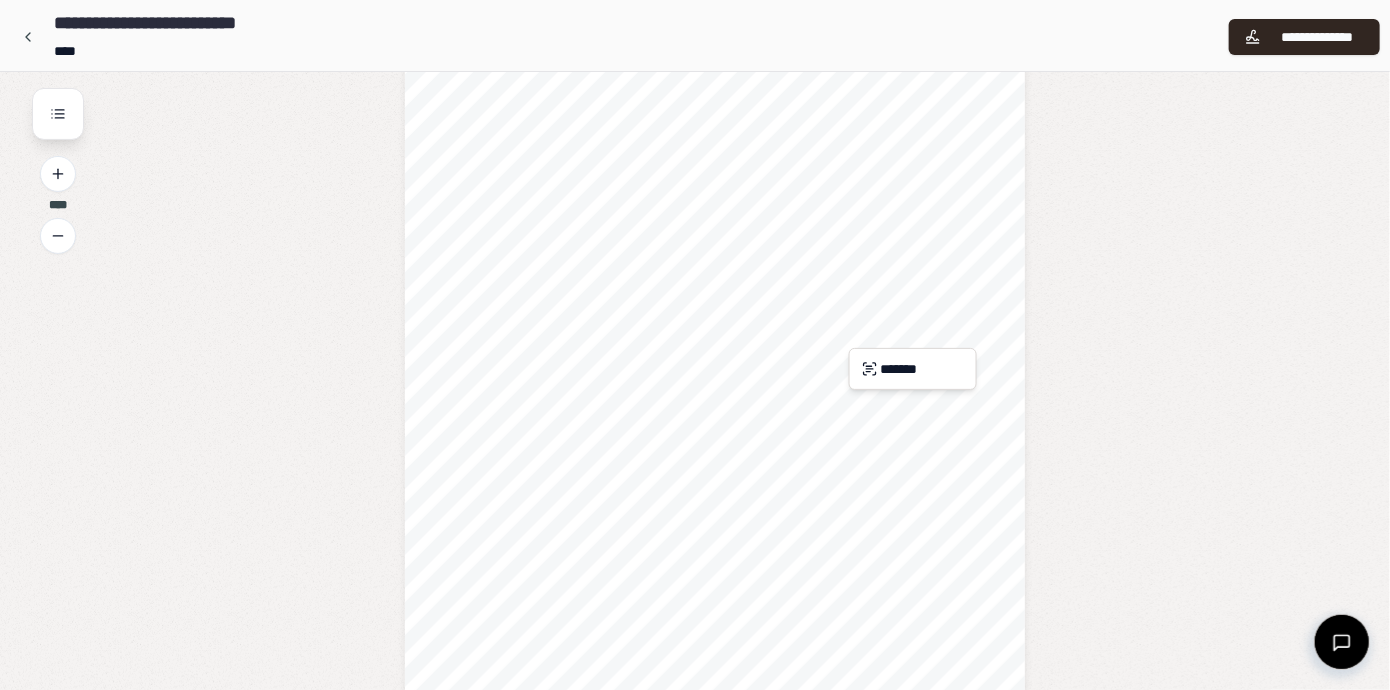 click on "**********" at bounding box center [695, 2179] 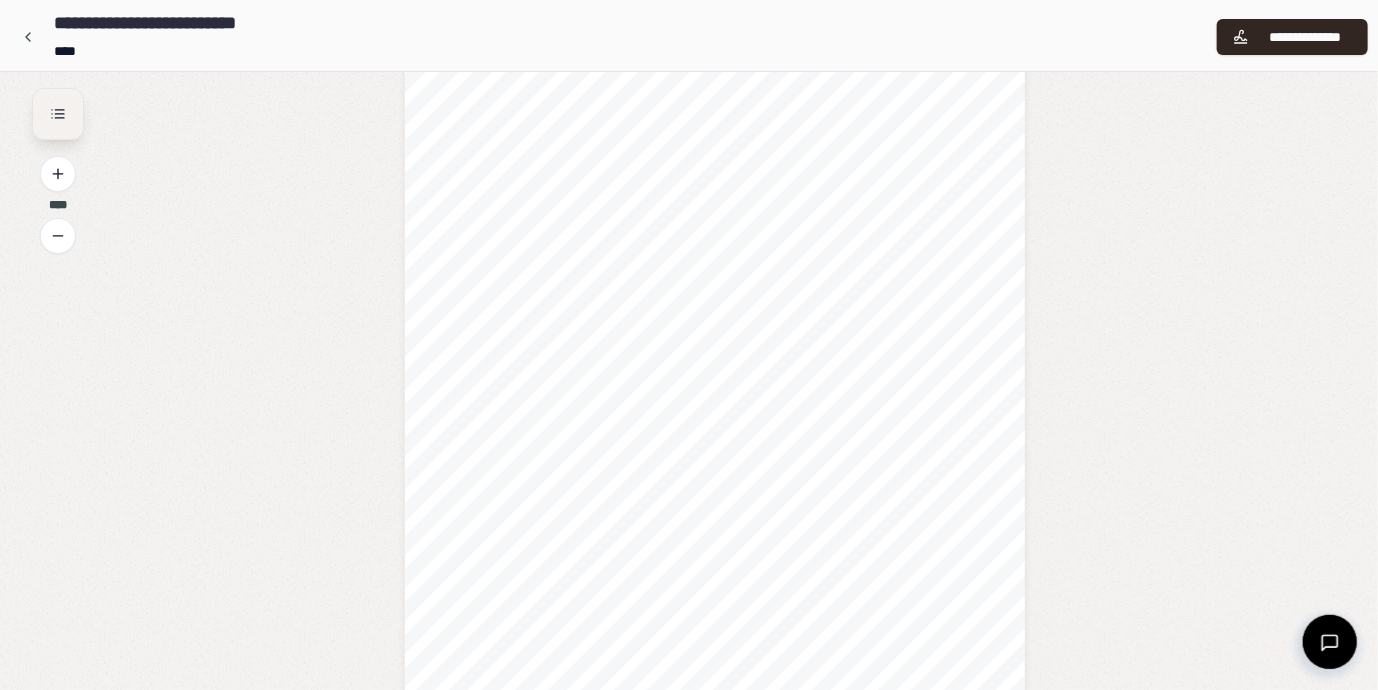click at bounding box center [58, 114] 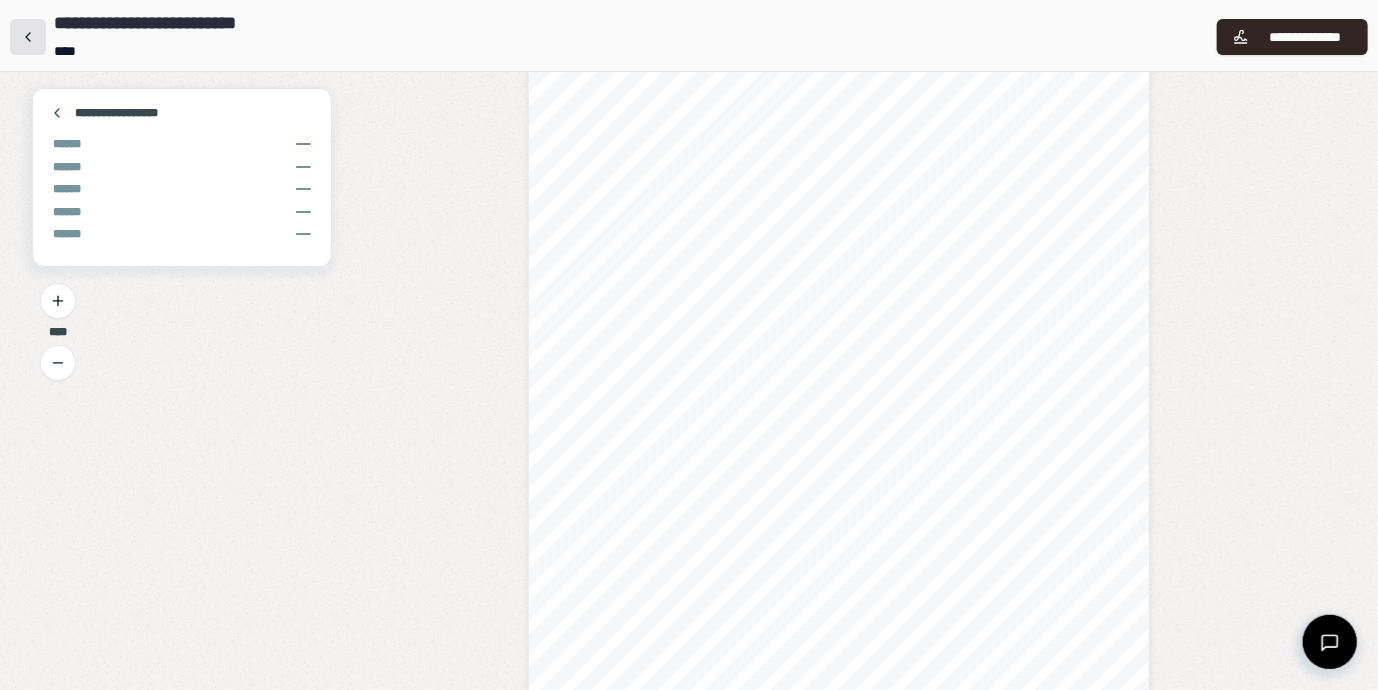 click at bounding box center (28, 37) 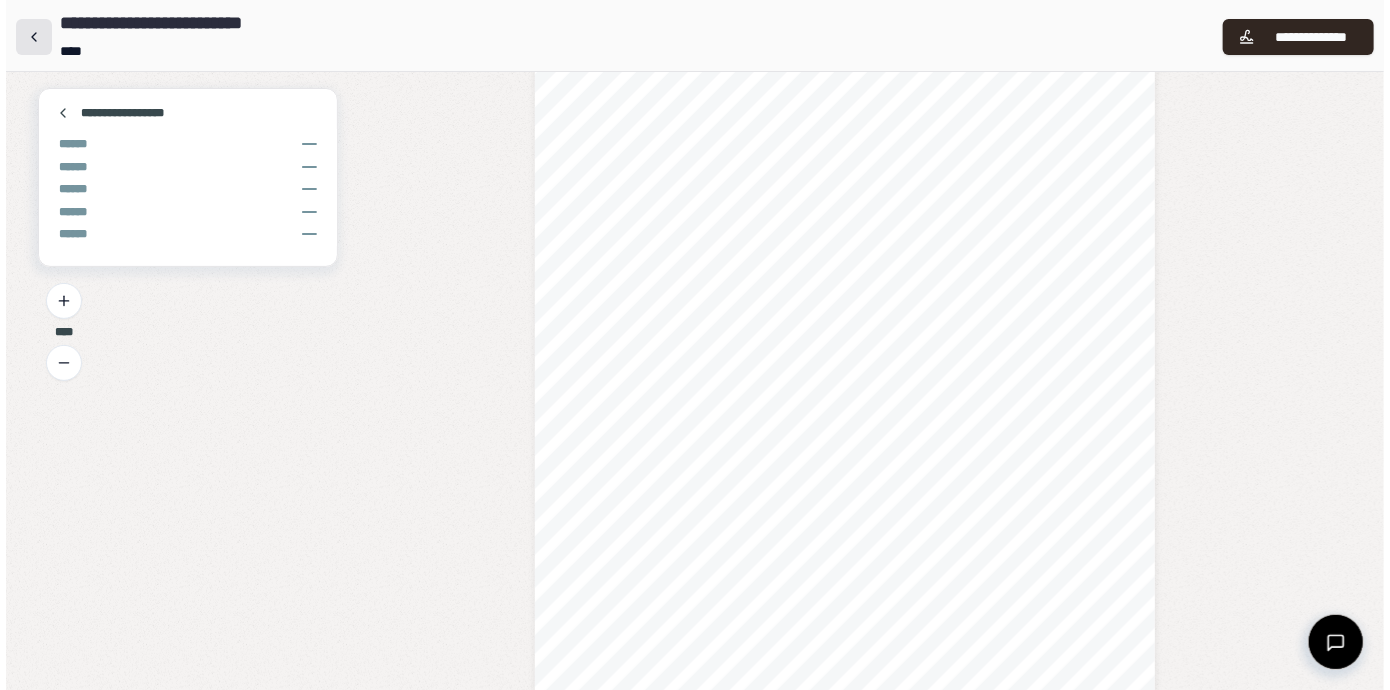 scroll, scrollTop: 0, scrollLeft: 0, axis: both 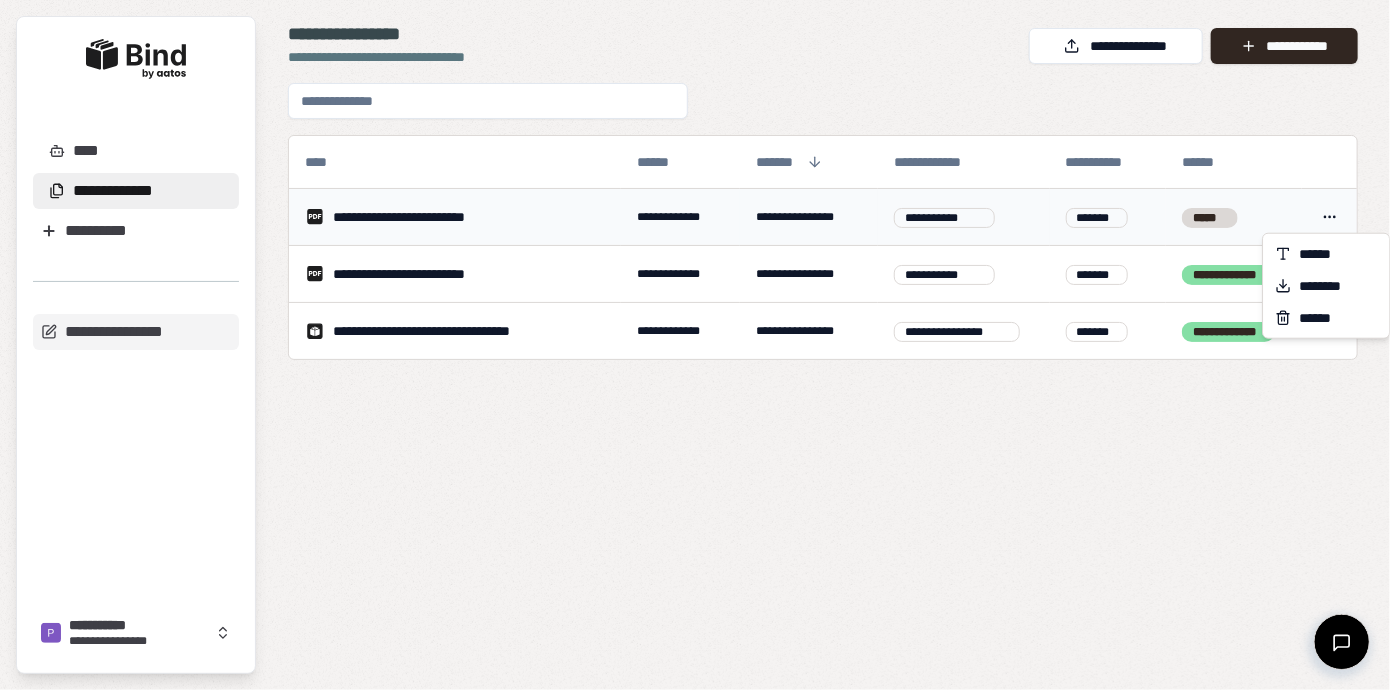 click on "**********" at bounding box center [695, 345] 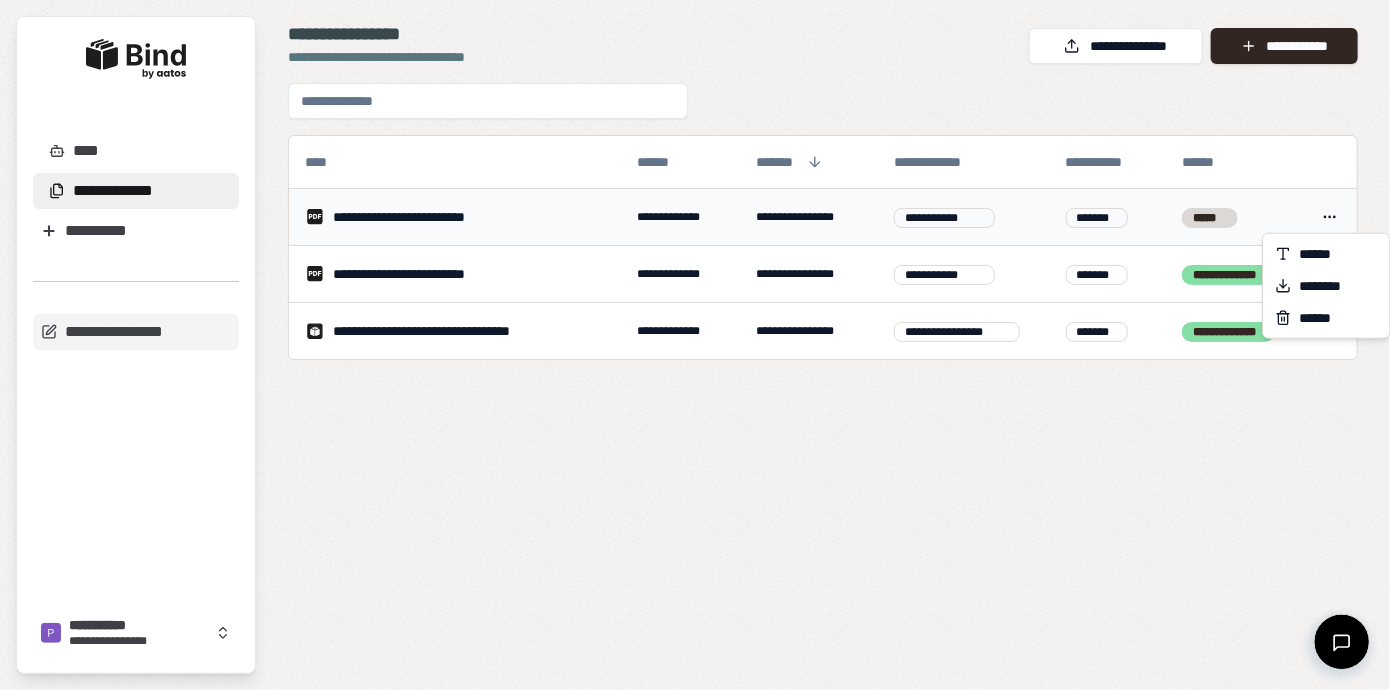 click on "**********" at bounding box center [695, 345] 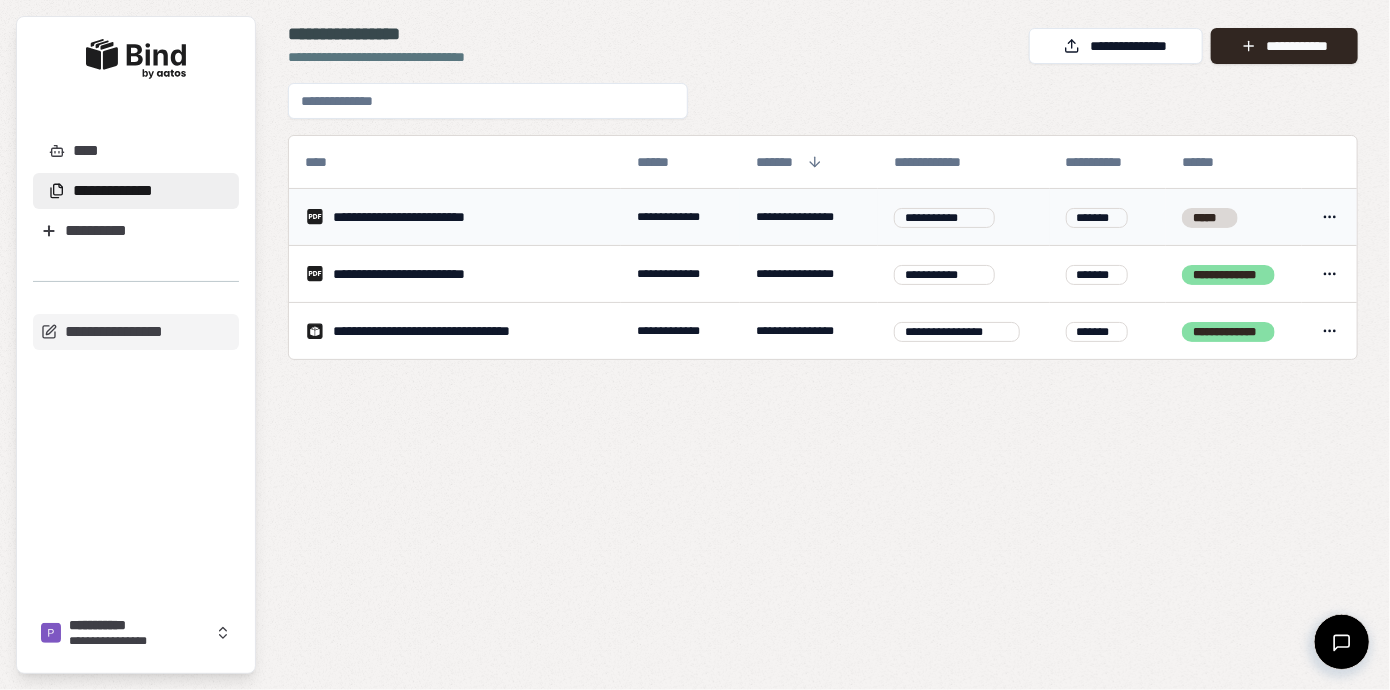 click on "**********" at bounding box center [455, 217] 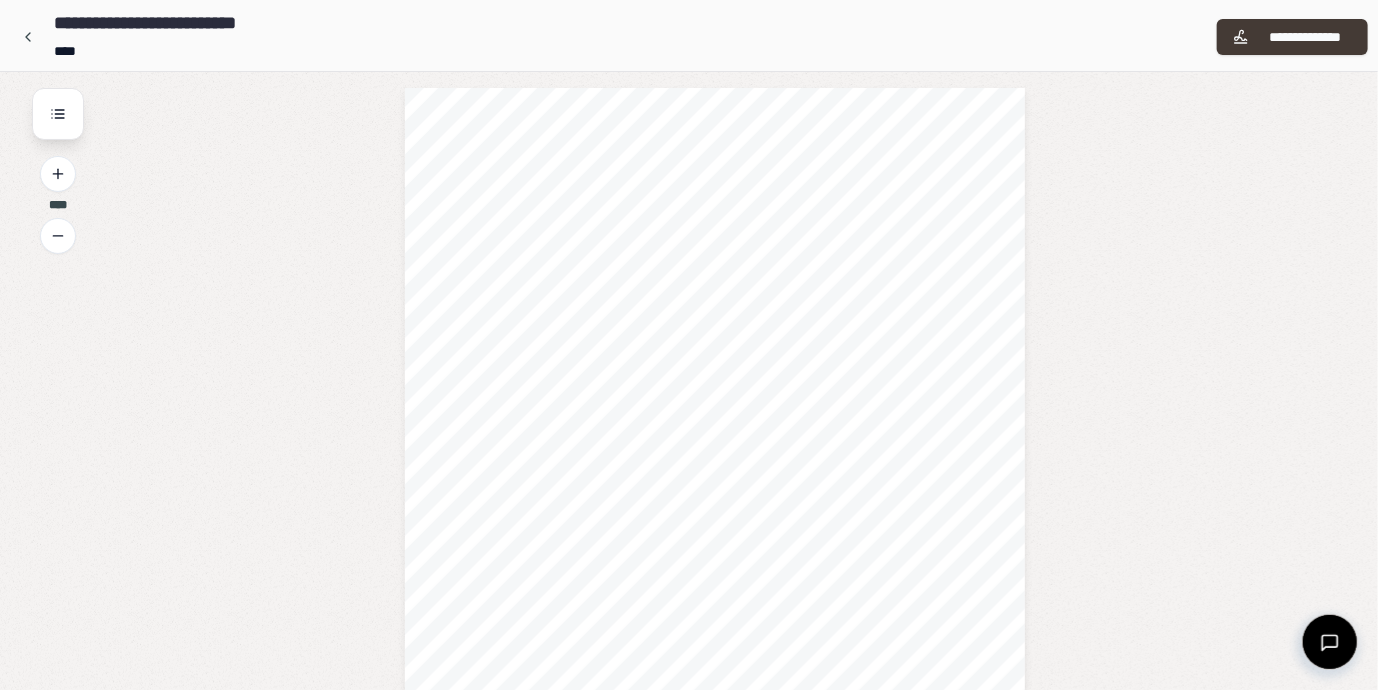click on "**********" at bounding box center [1305, 37] 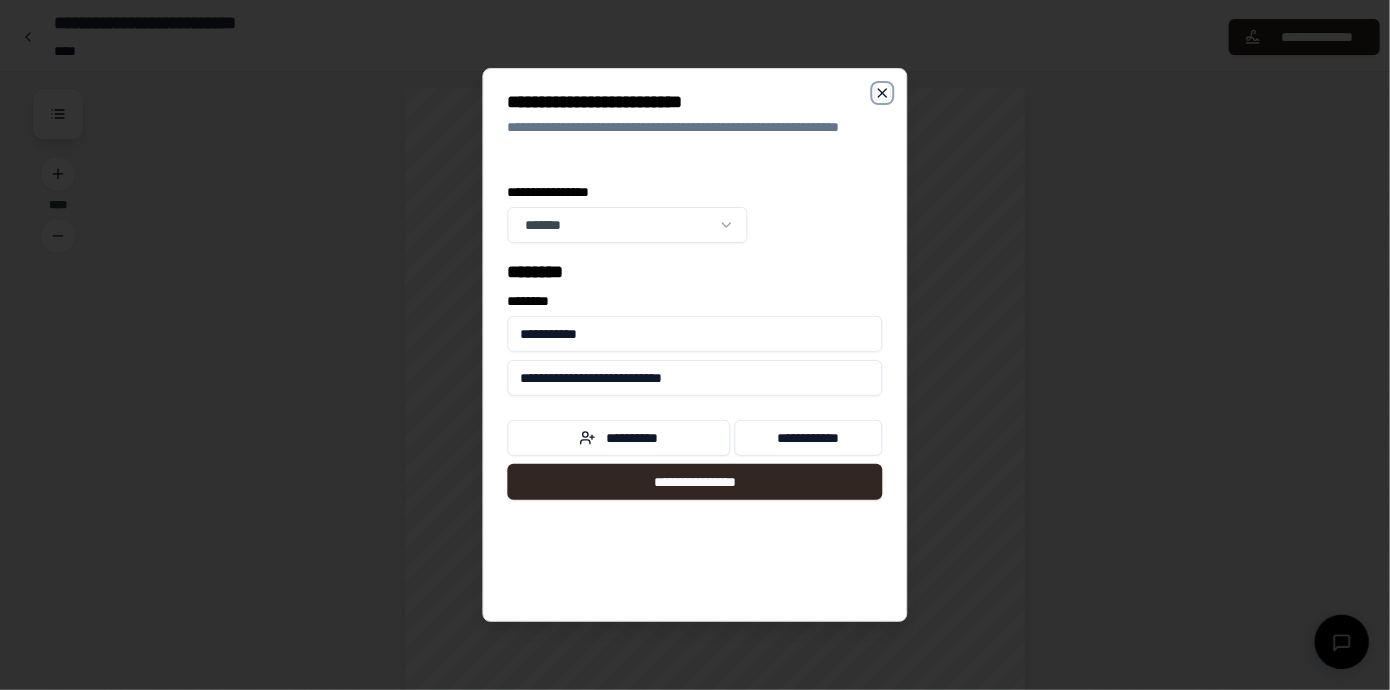 click 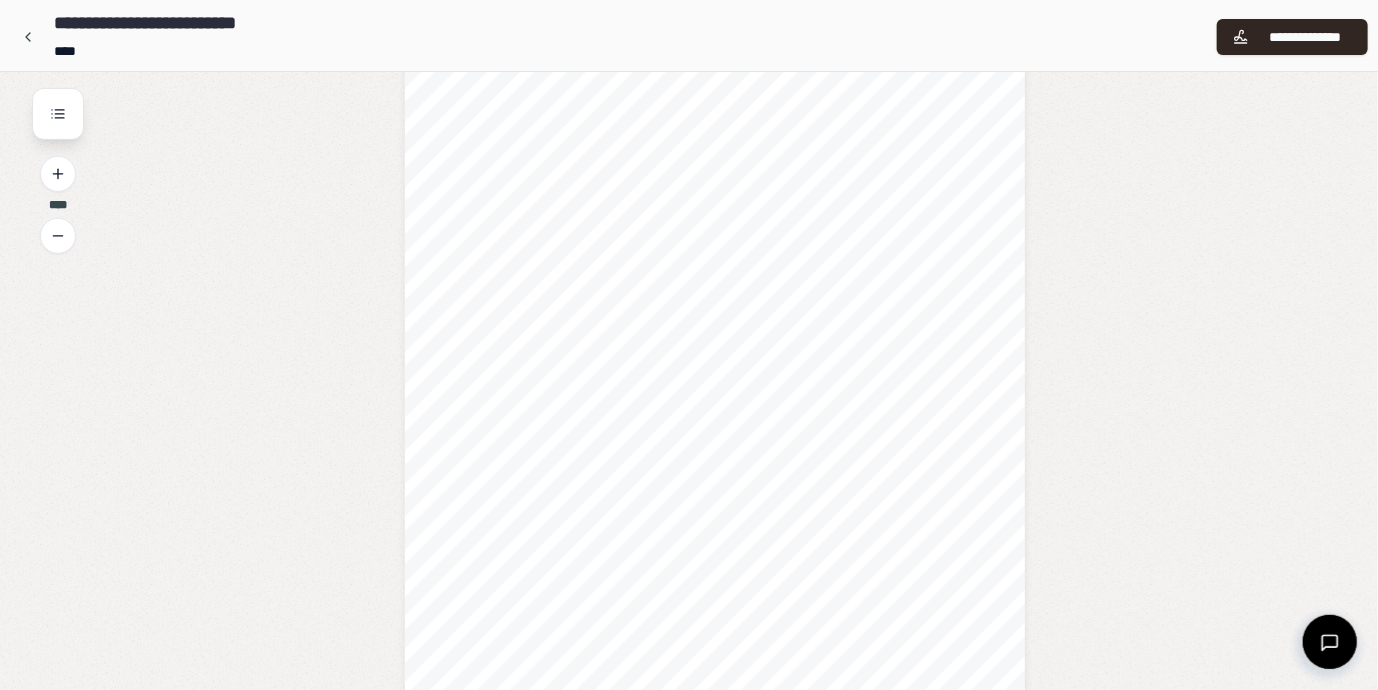 scroll, scrollTop: 3829, scrollLeft: 0, axis: vertical 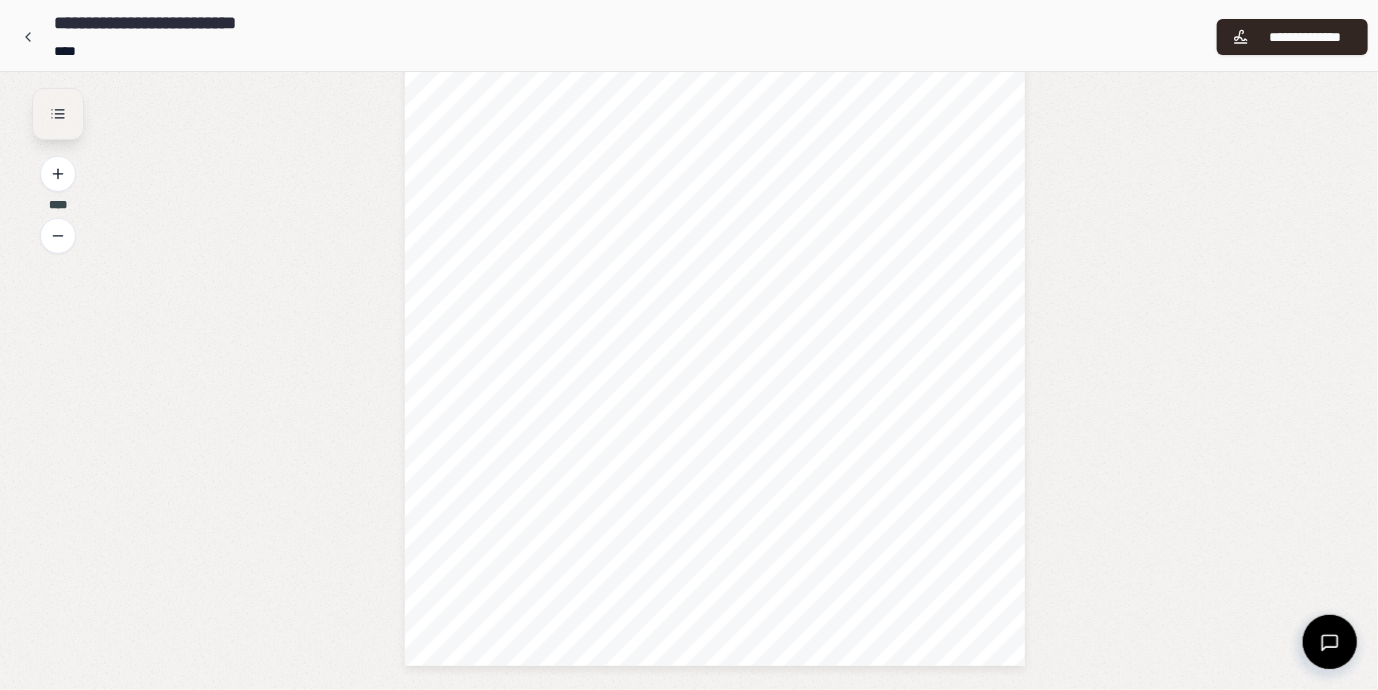 click at bounding box center (58, 114) 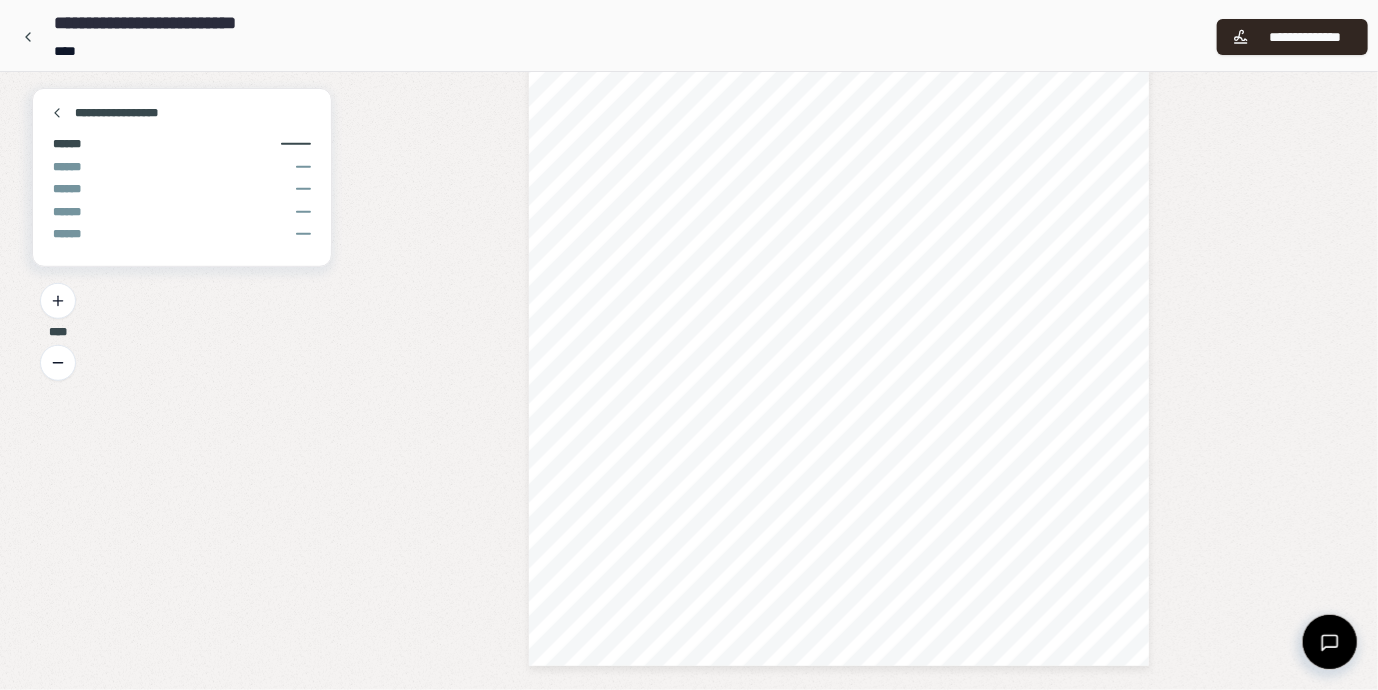 click on "******" at bounding box center [182, 144] 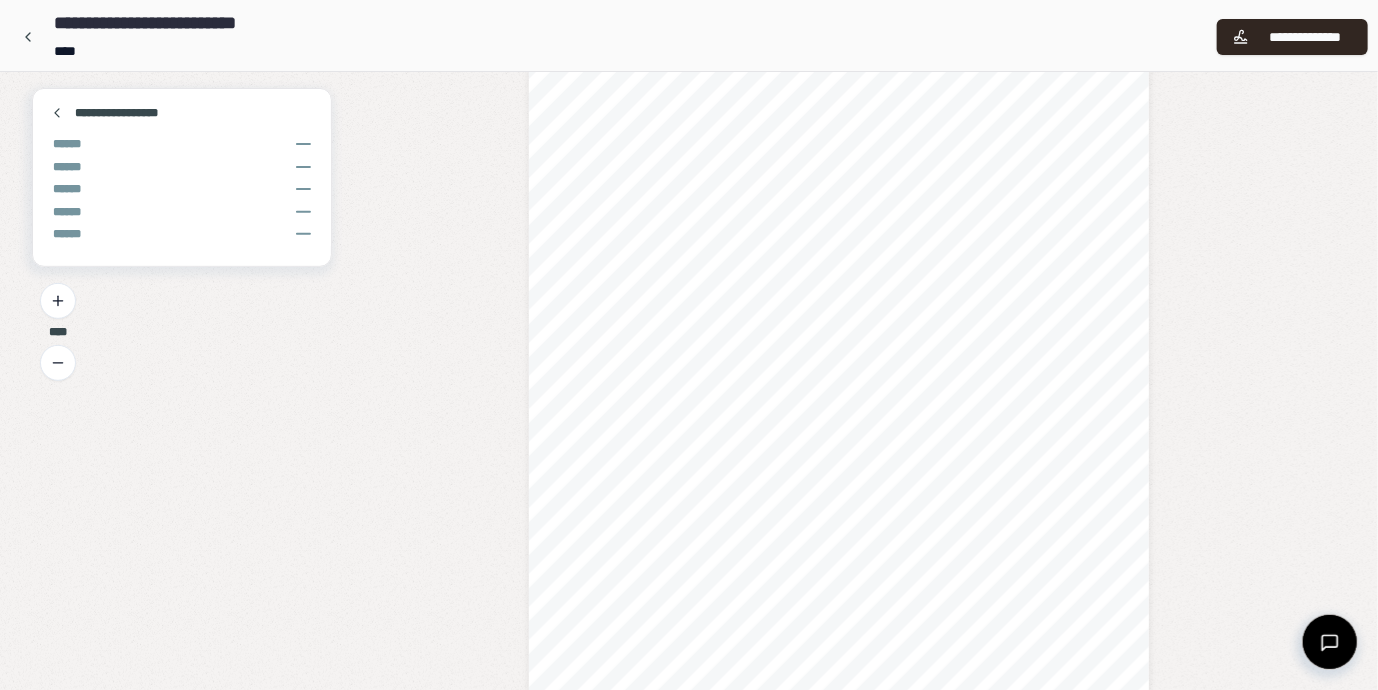scroll, scrollTop: 12, scrollLeft: 0, axis: vertical 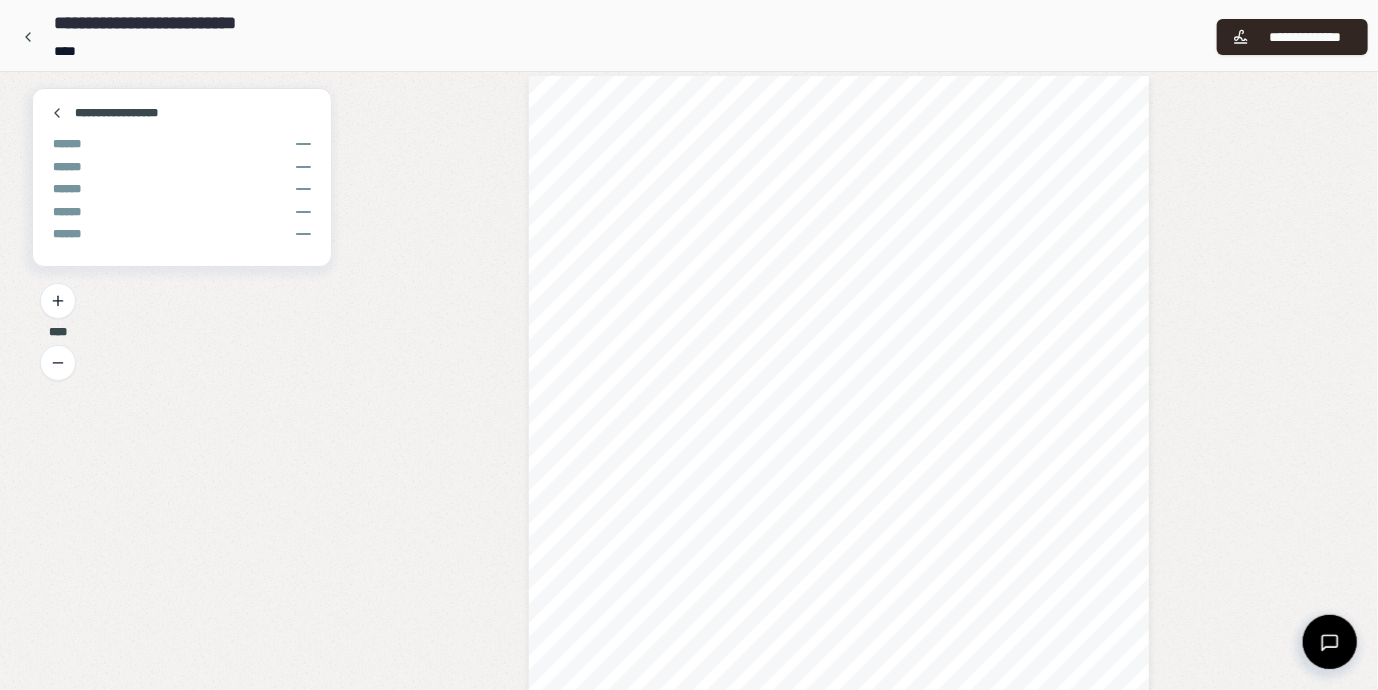 click on "**********" at bounding box center (839, 513) 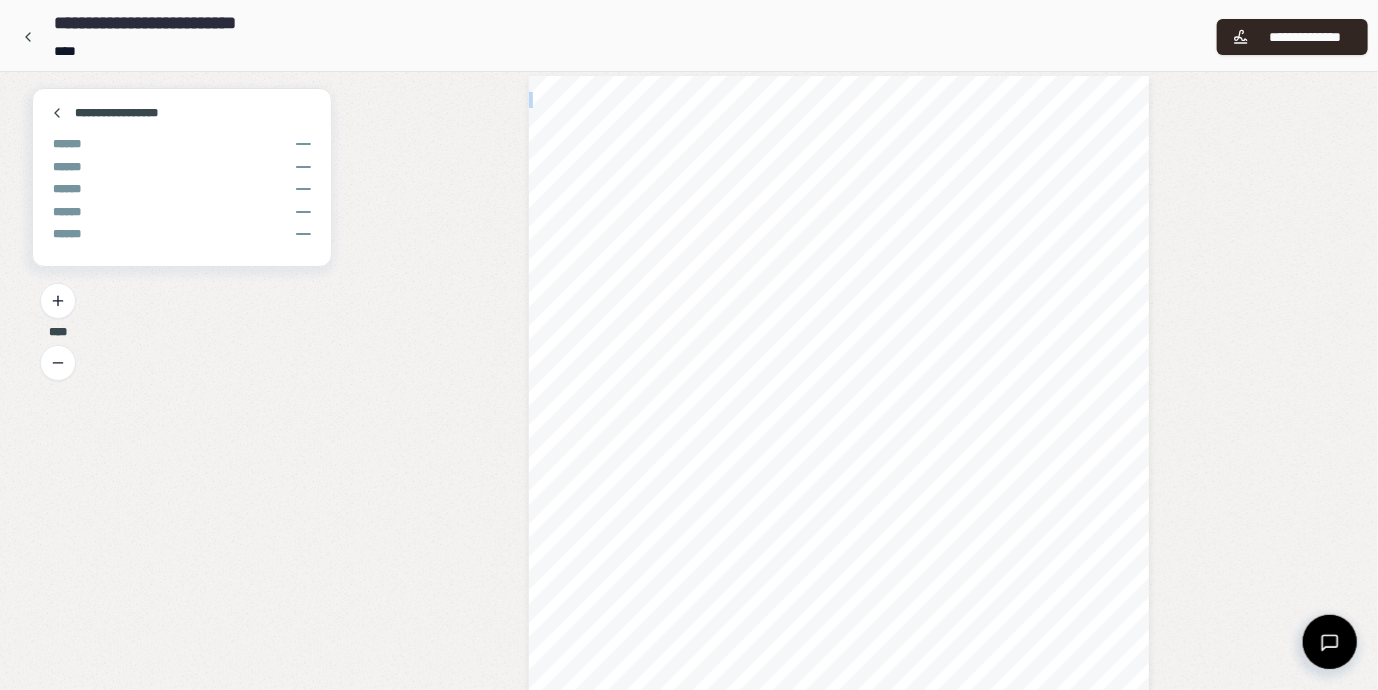click on "**********" at bounding box center (839, 513) 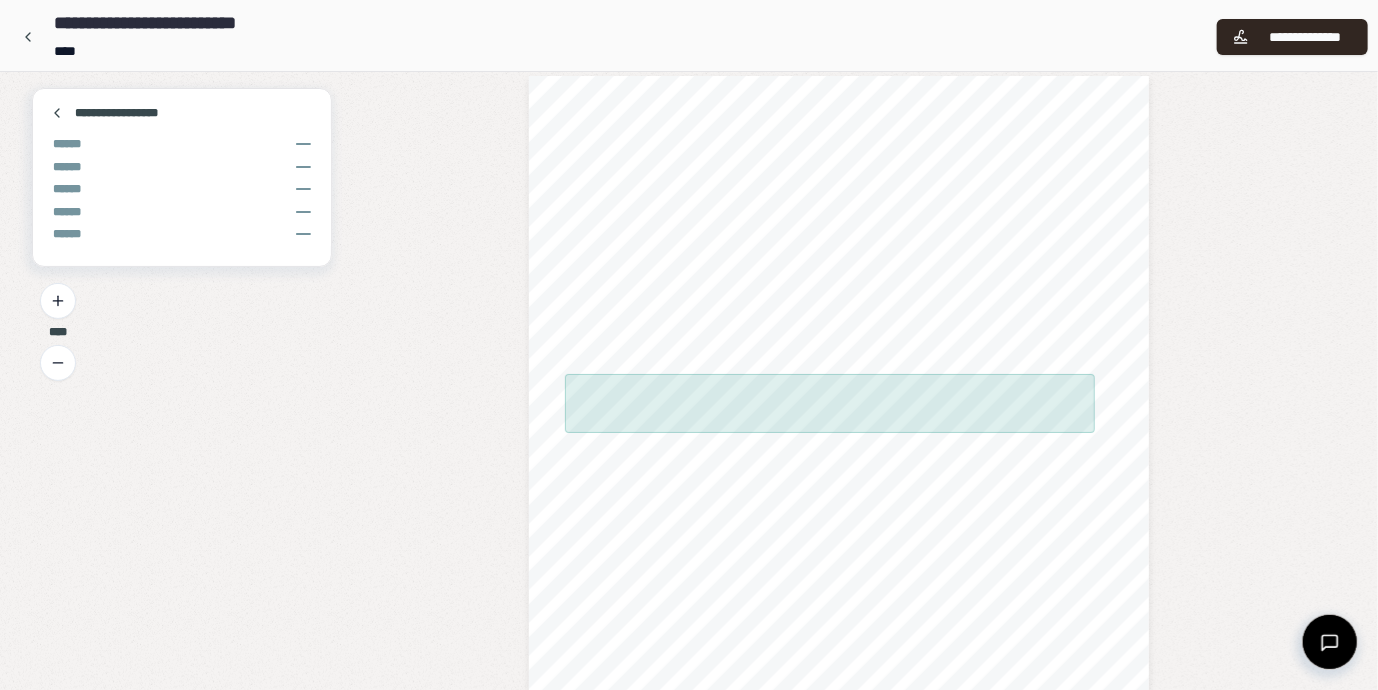 click at bounding box center [830, 403] 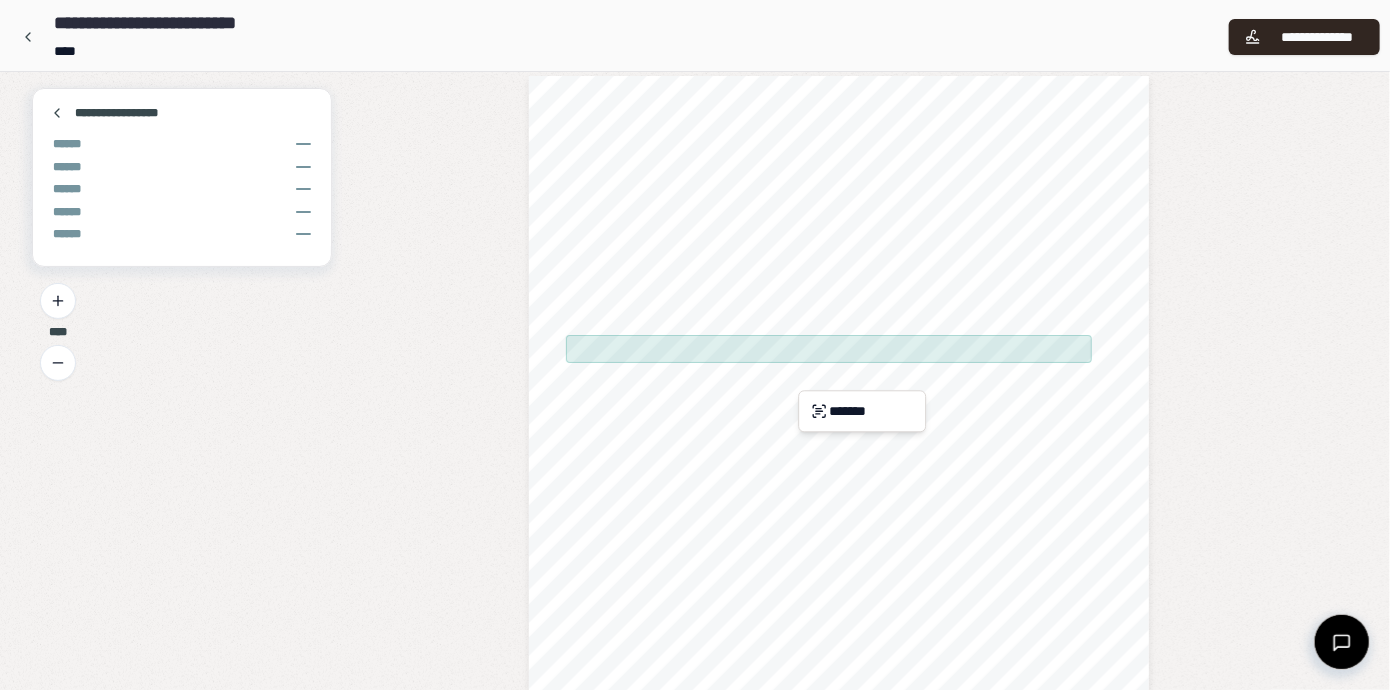 click on "**********" at bounding box center [695, 2247] 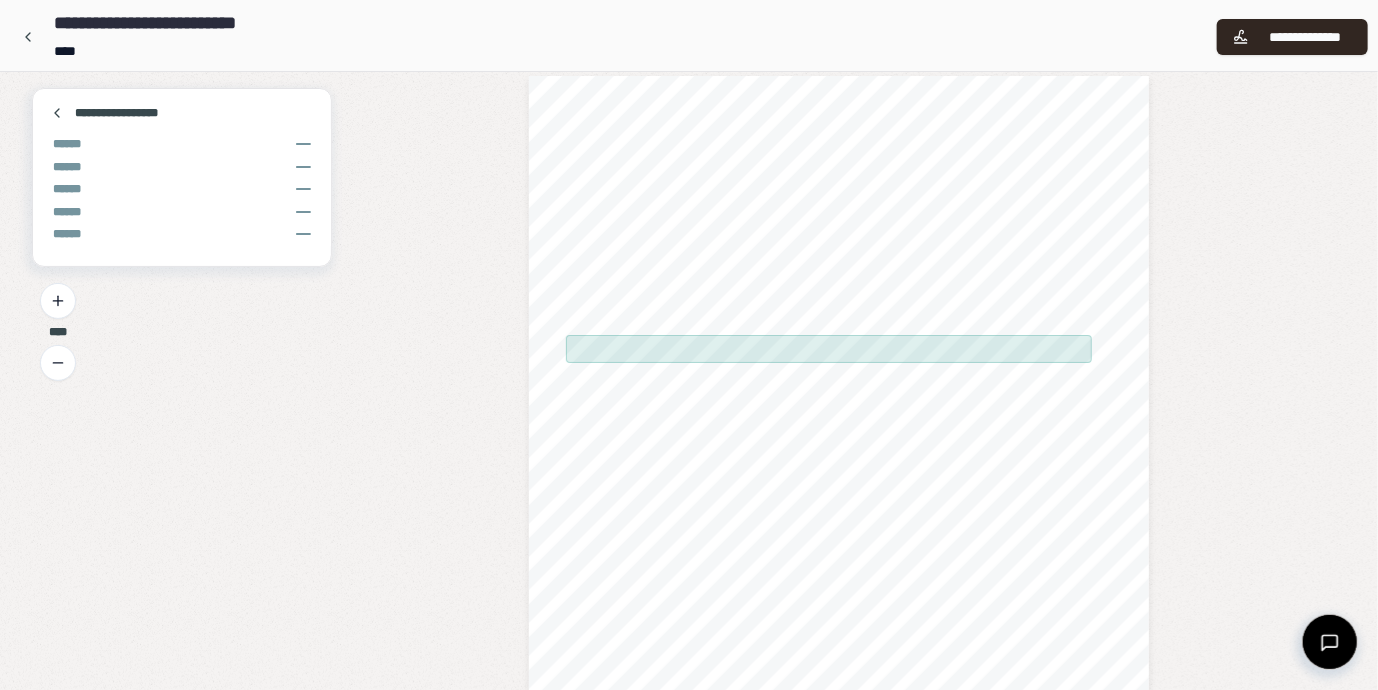 click at bounding box center [829, 349] 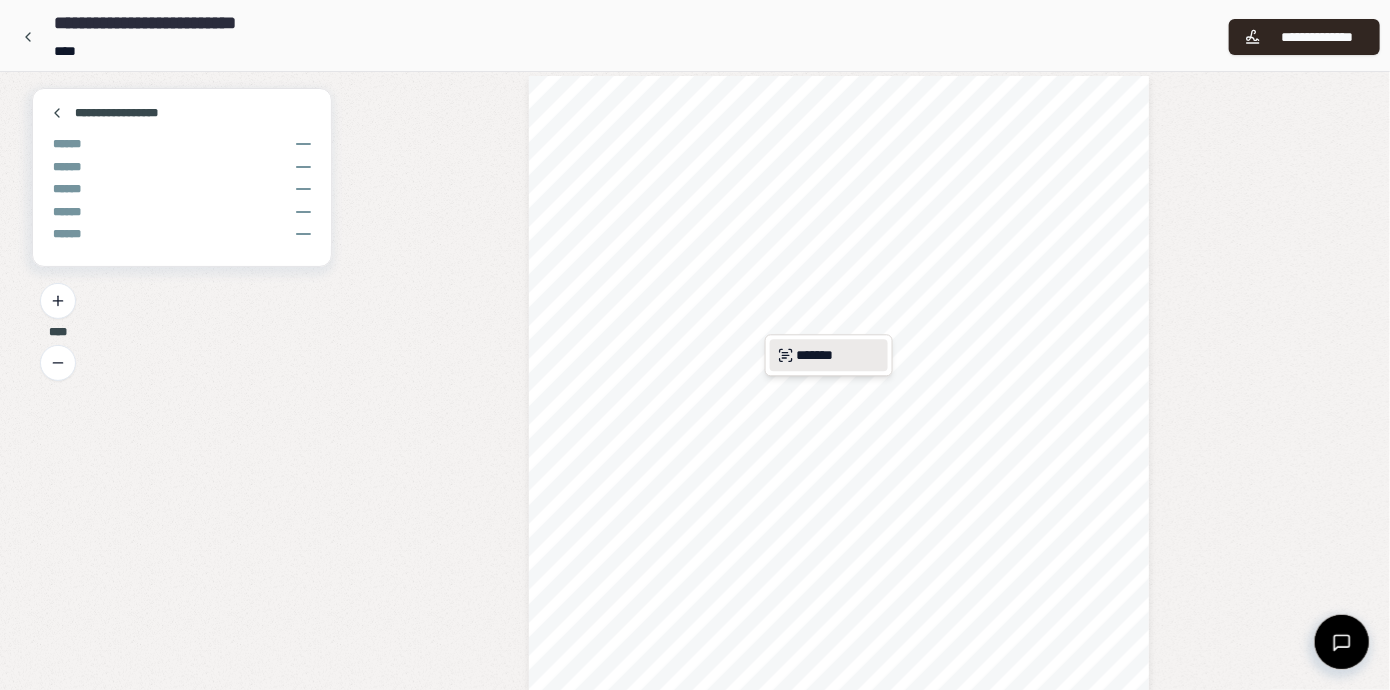 click on "*******" at bounding box center [829, 355] 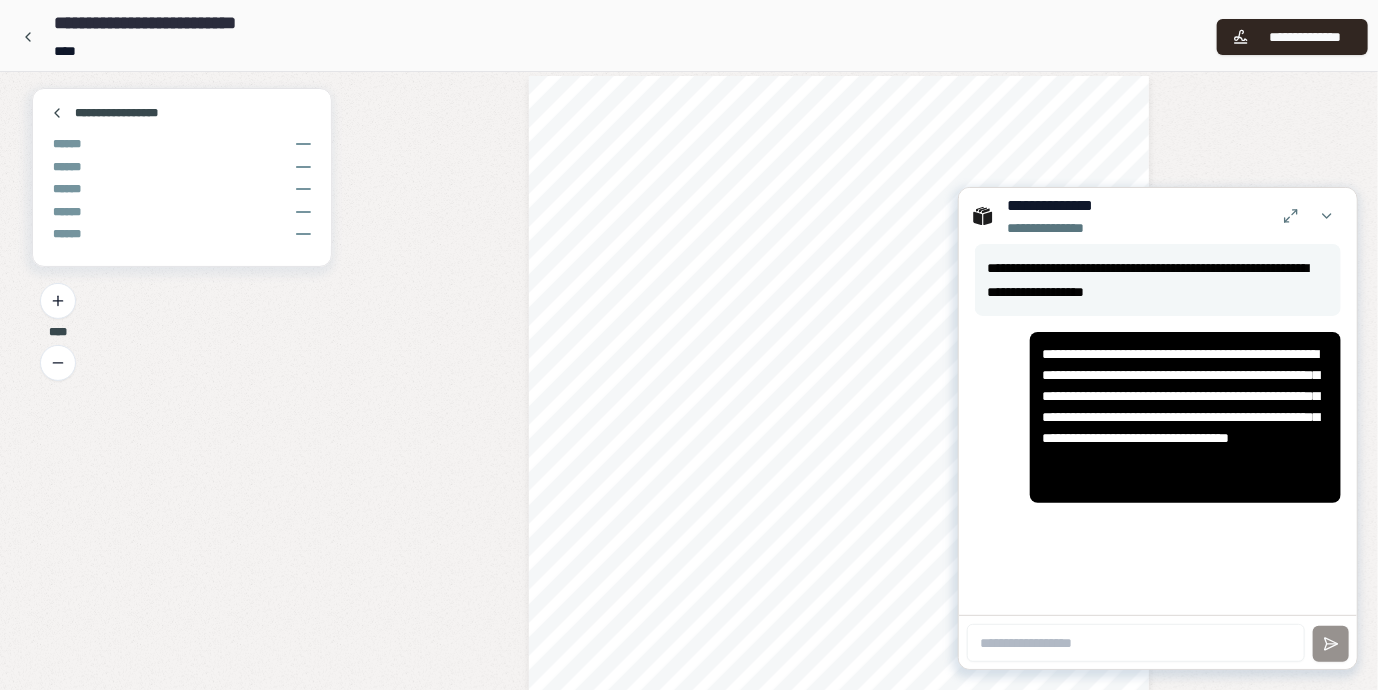 click on "**********" at bounding box center [1059, 228] 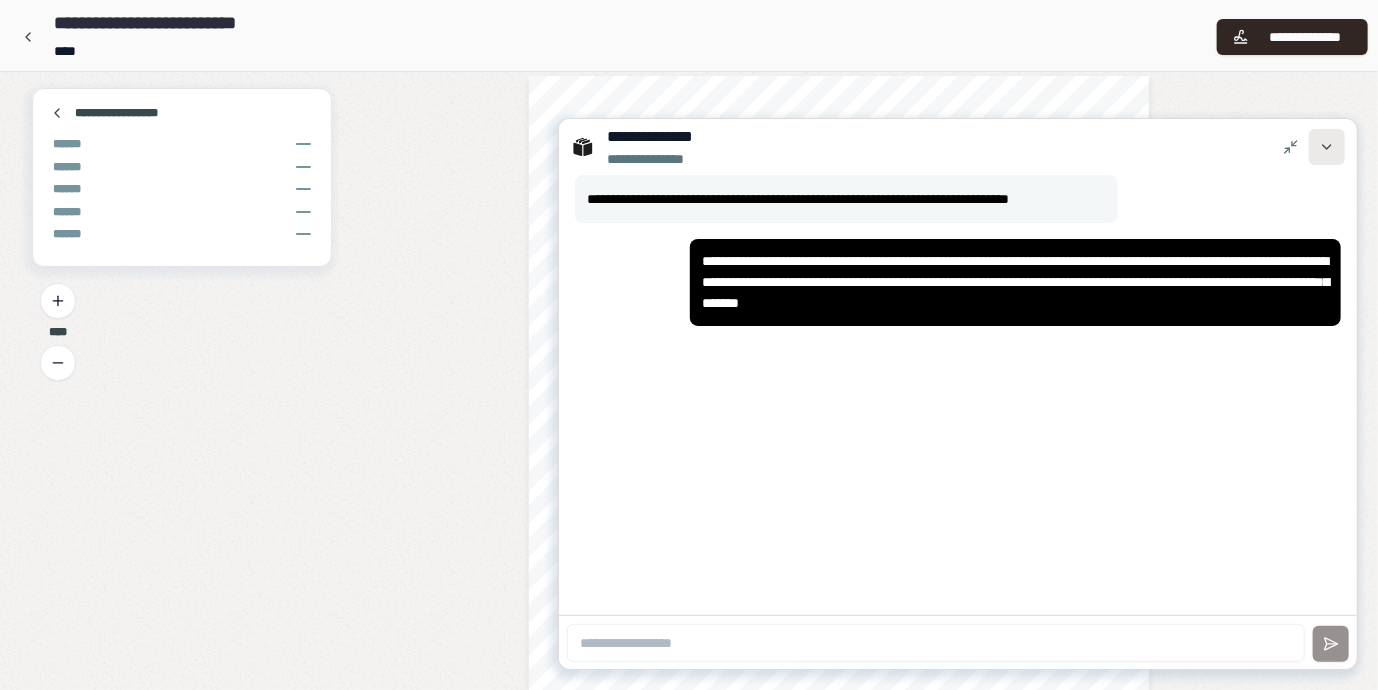 click at bounding box center [1327, 147] 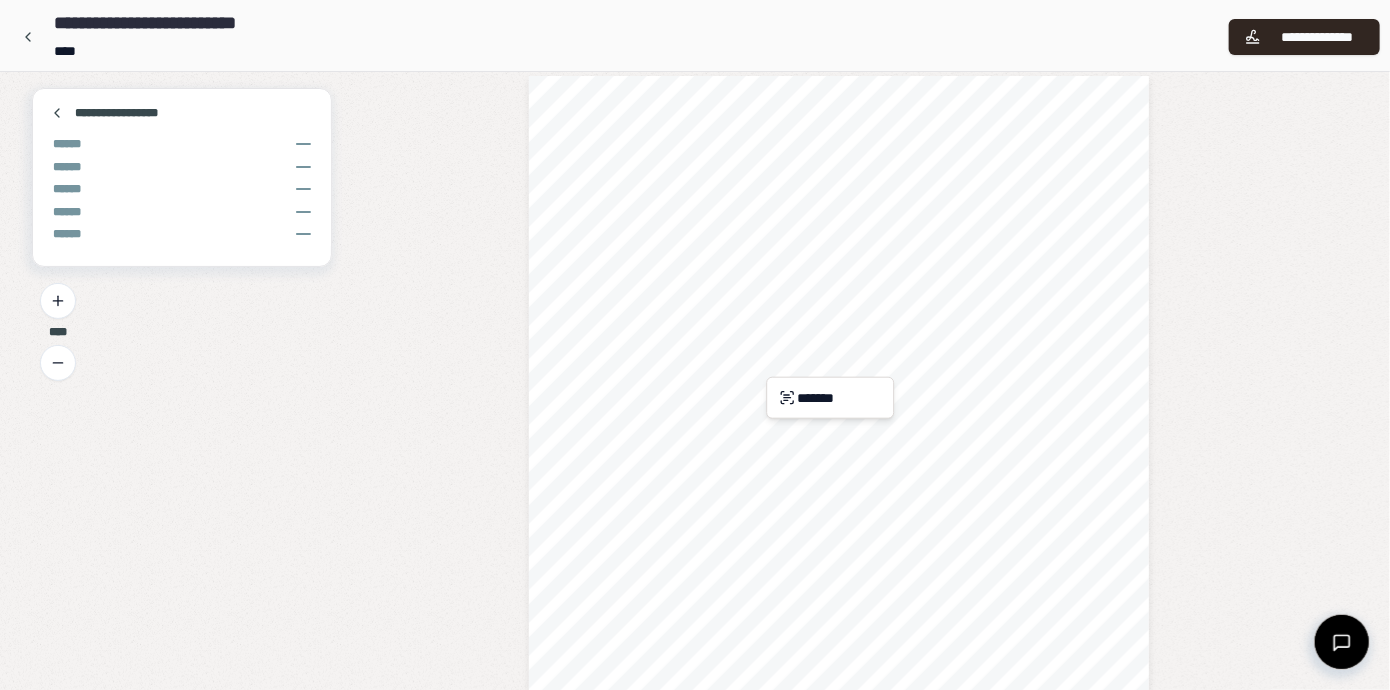 click on "**********" at bounding box center (839, 513) 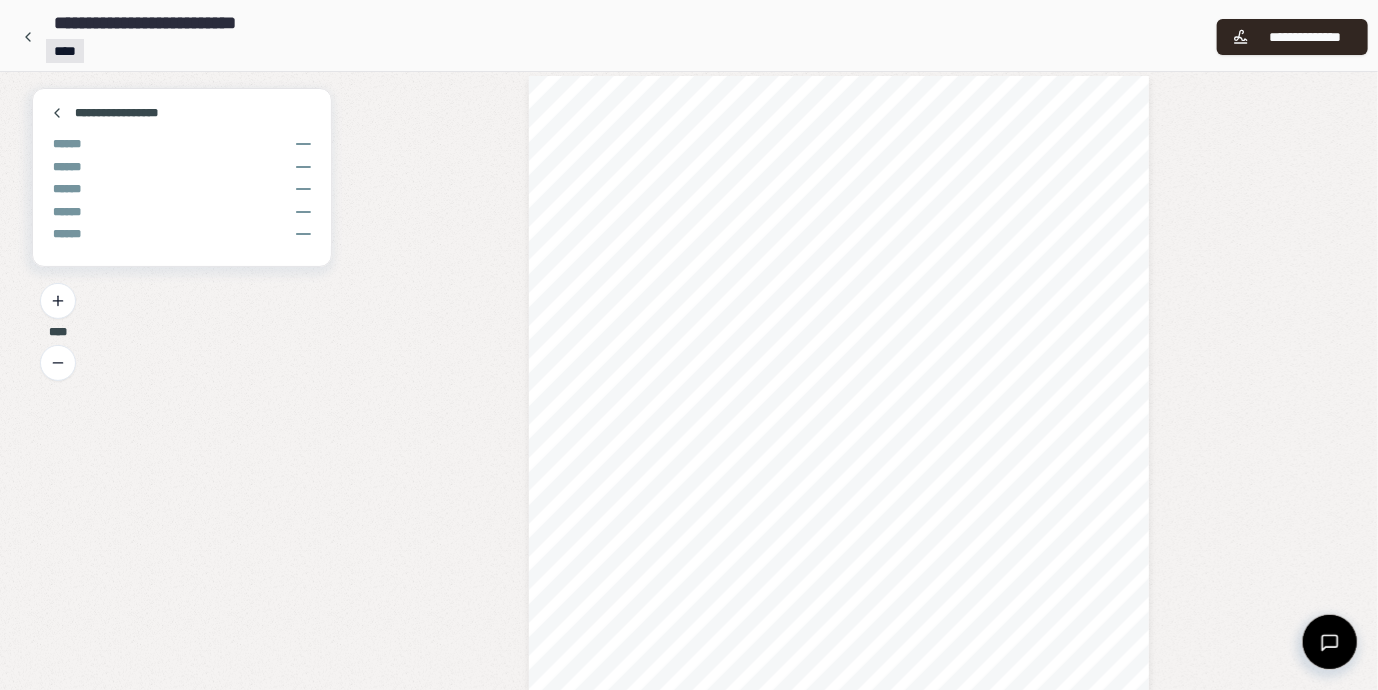 click on "**********" at bounding box center [689, 2247] 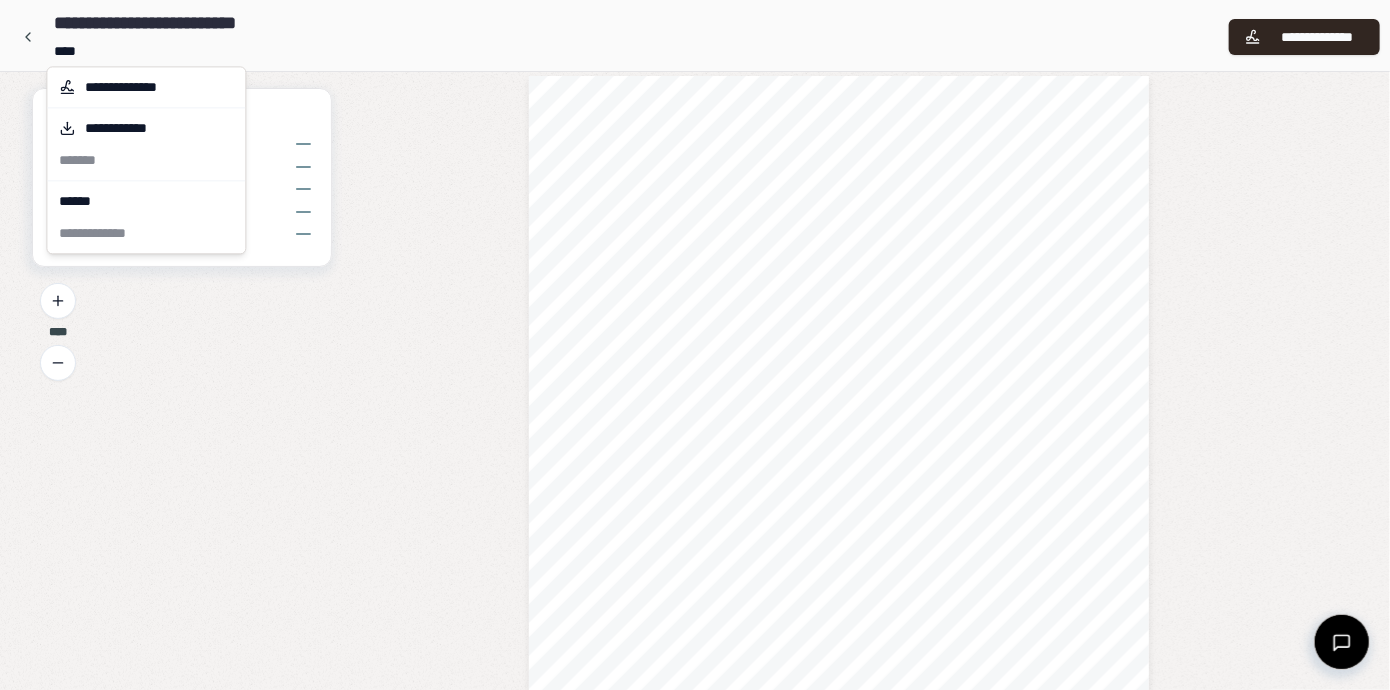 click on "**********" at bounding box center (146, 160) 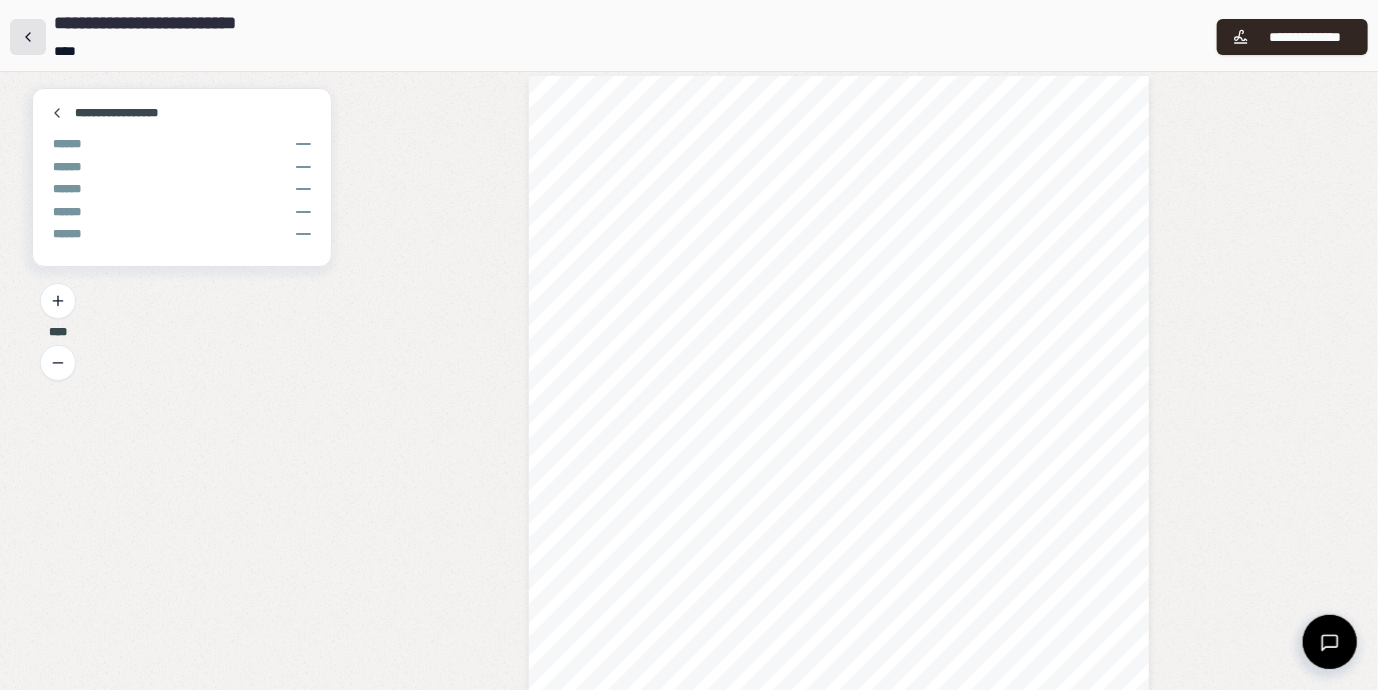 click at bounding box center [28, 37] 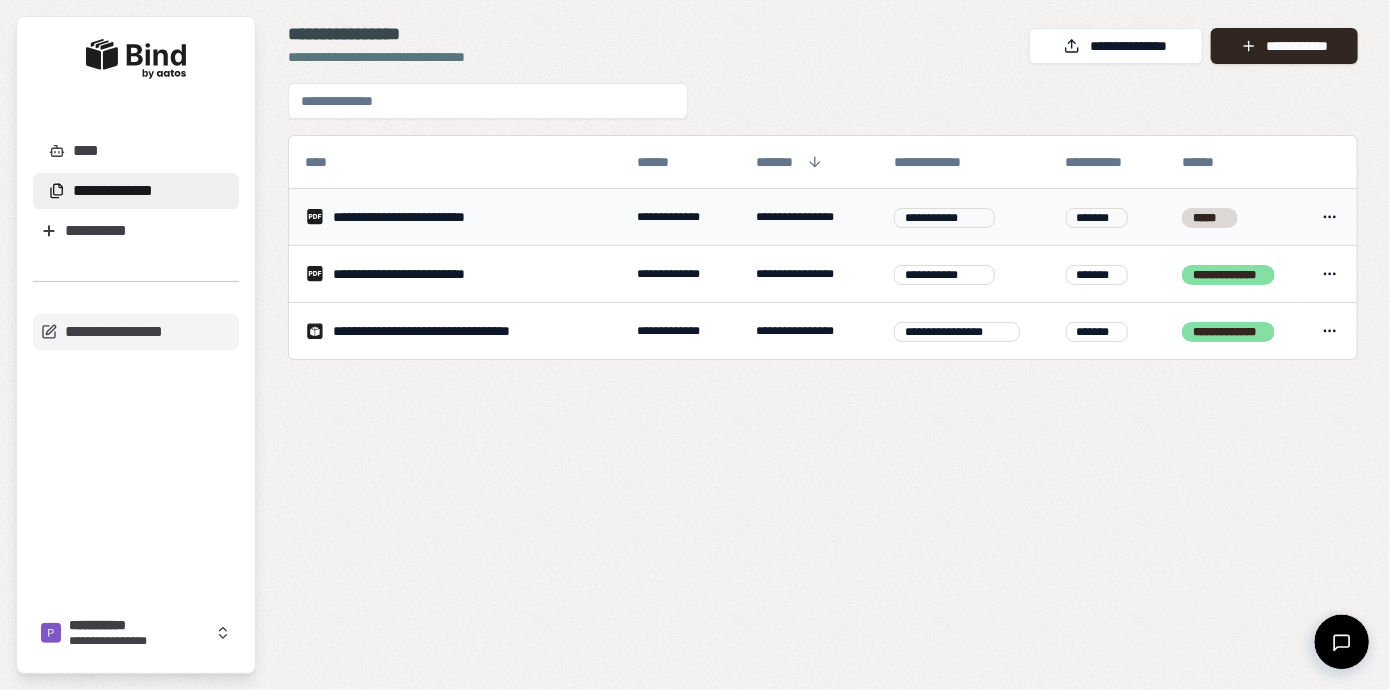 click on "**********" at bounding box center [695, 345] 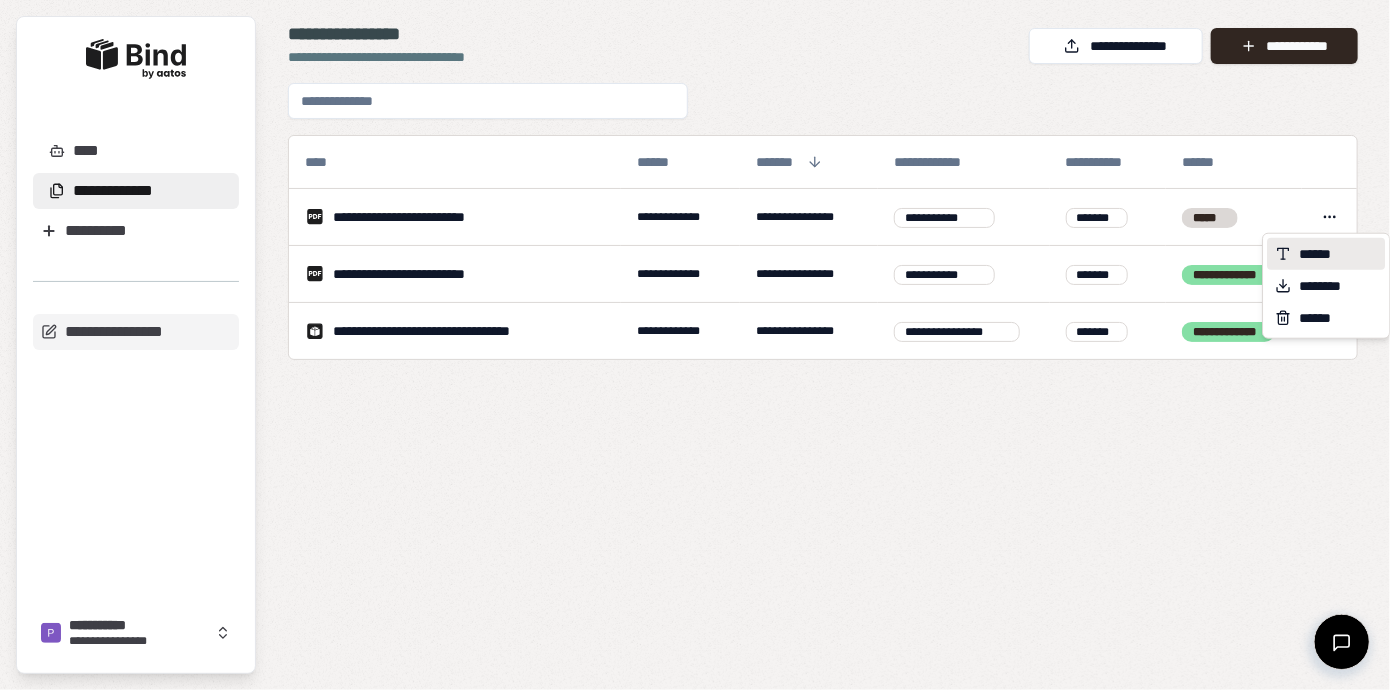 click on "******" at bounding box center [1324, 254] 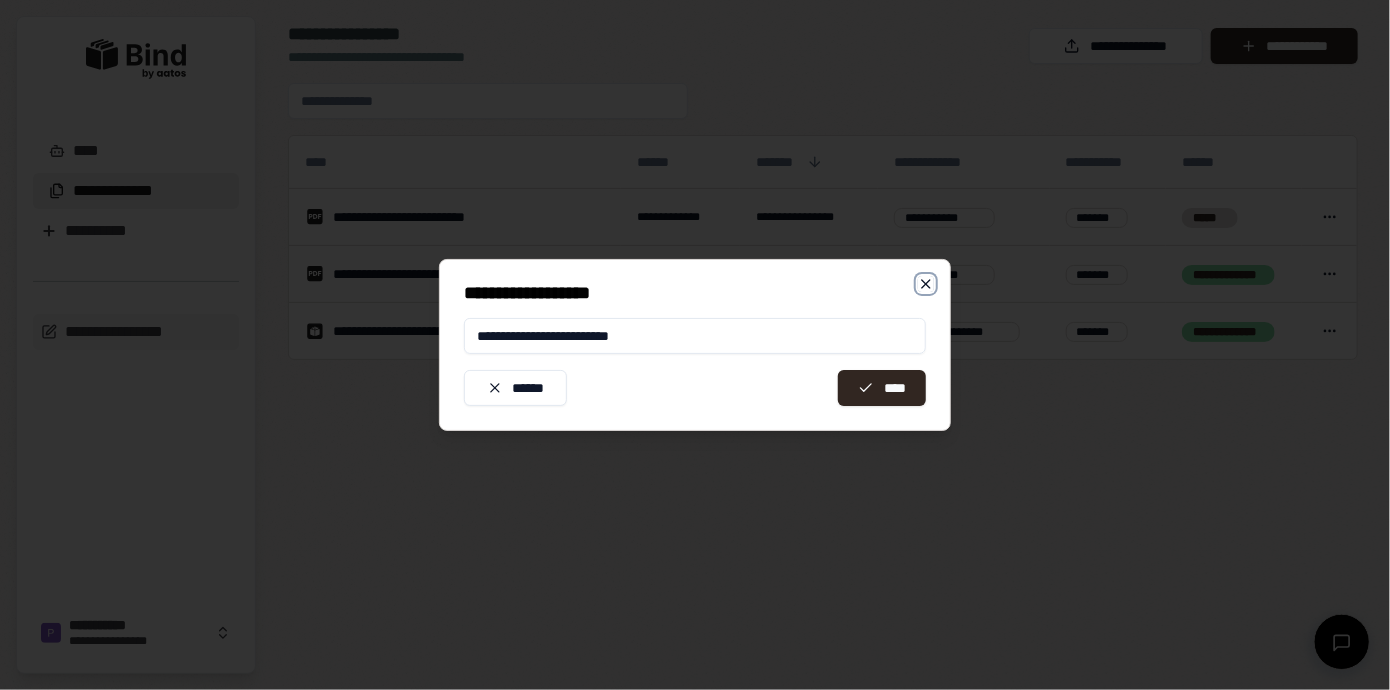 click 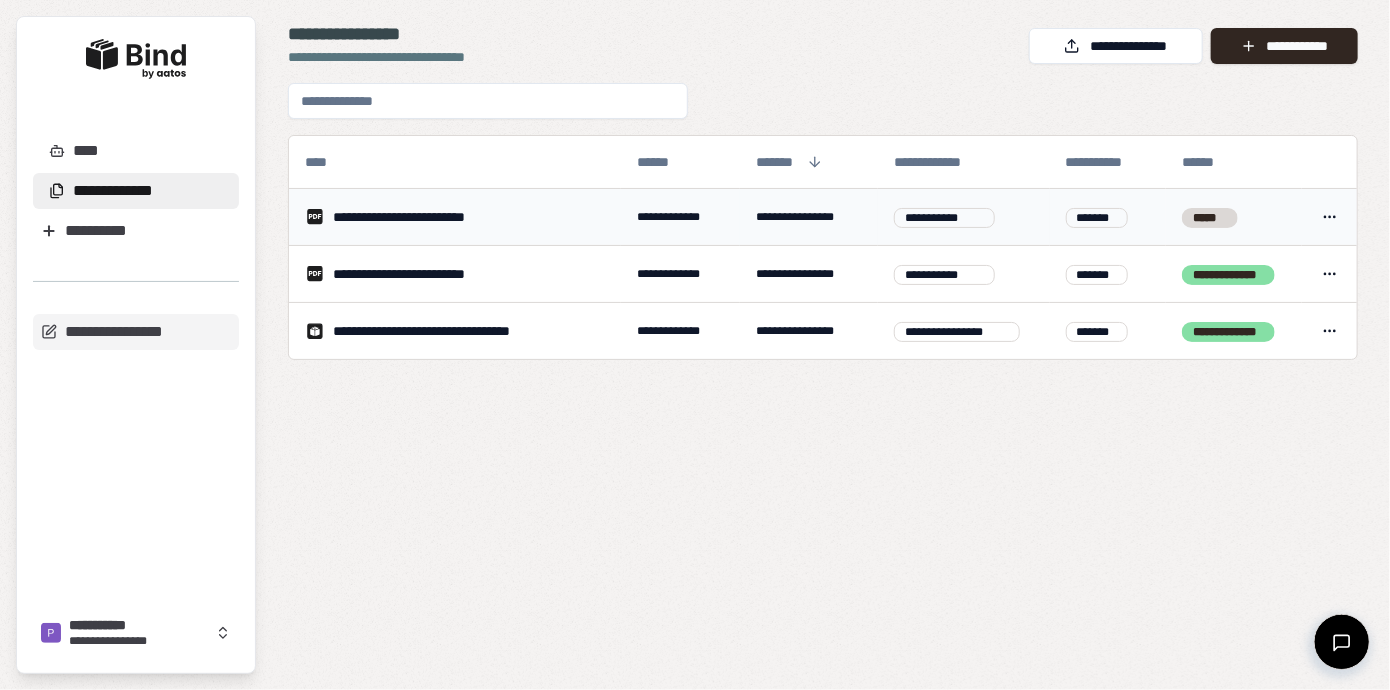 click on "**********" at bounding box center [455, 217] 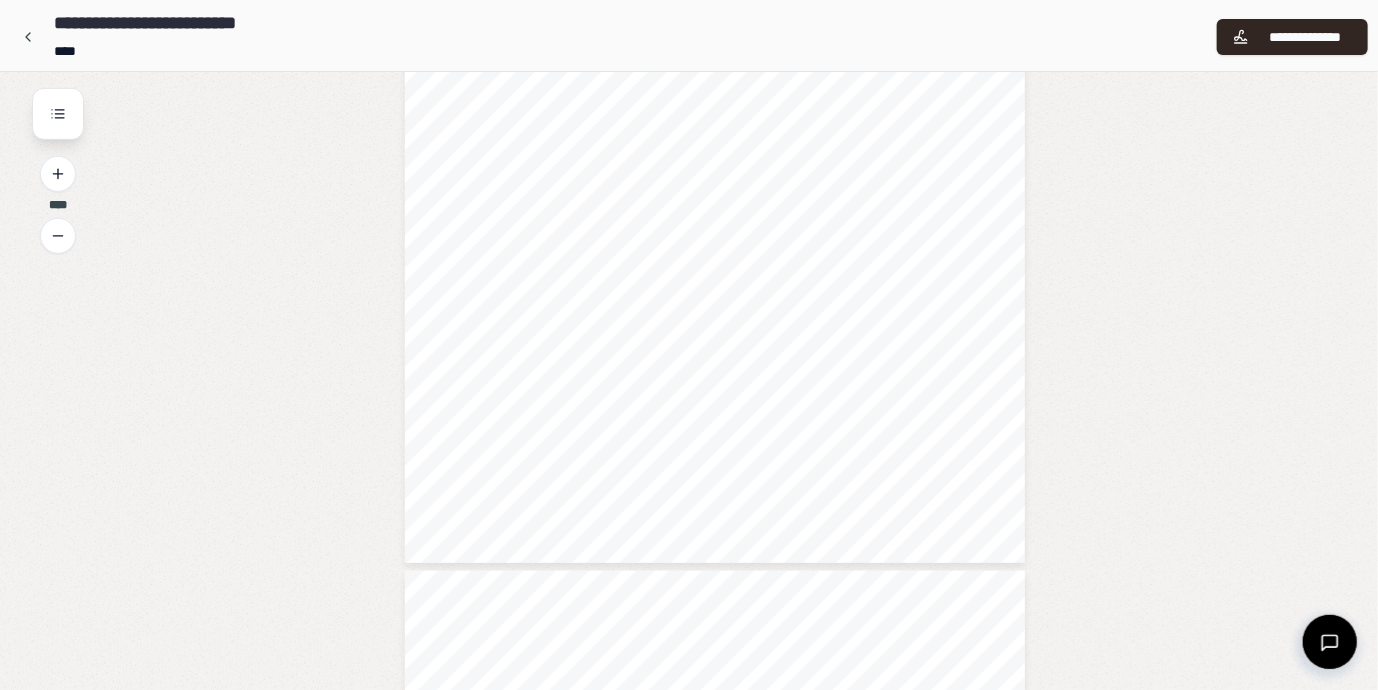 click on "**********" at bounding box center [715, 125] 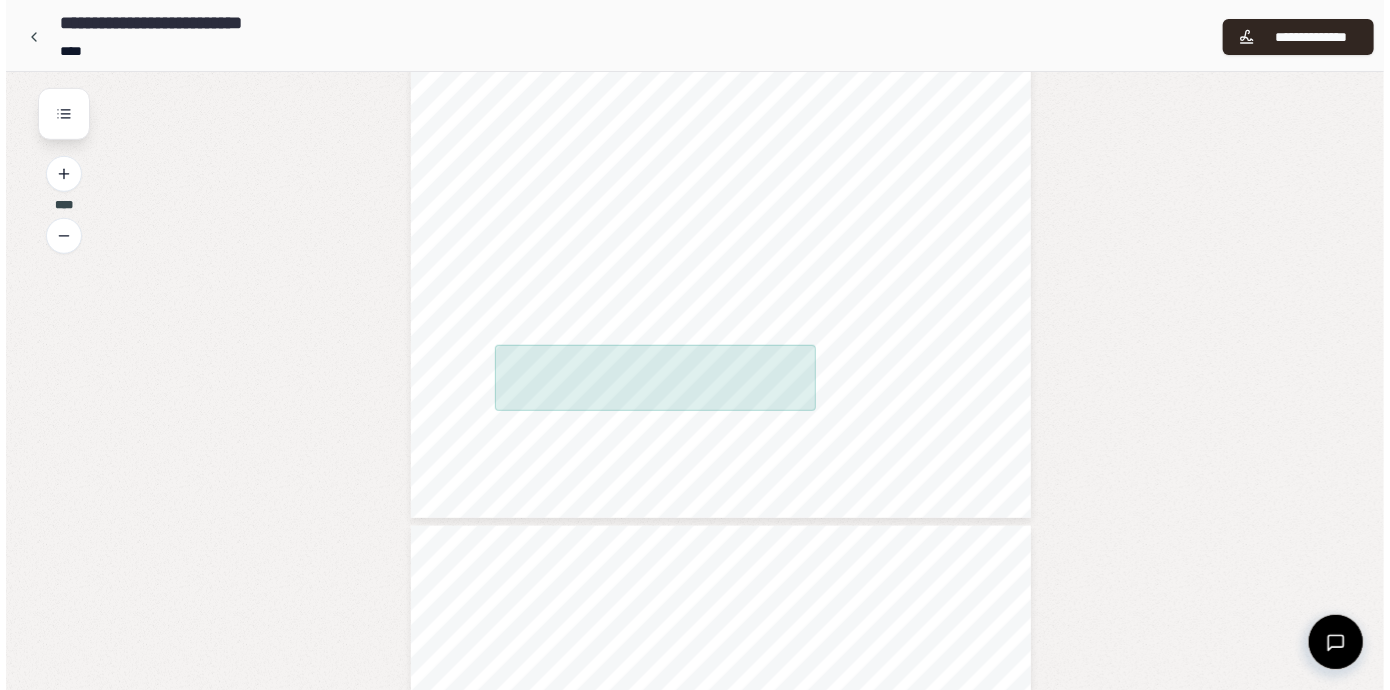 scroll, scrollTop: 800, scrollLeft: 0, axis: vertical 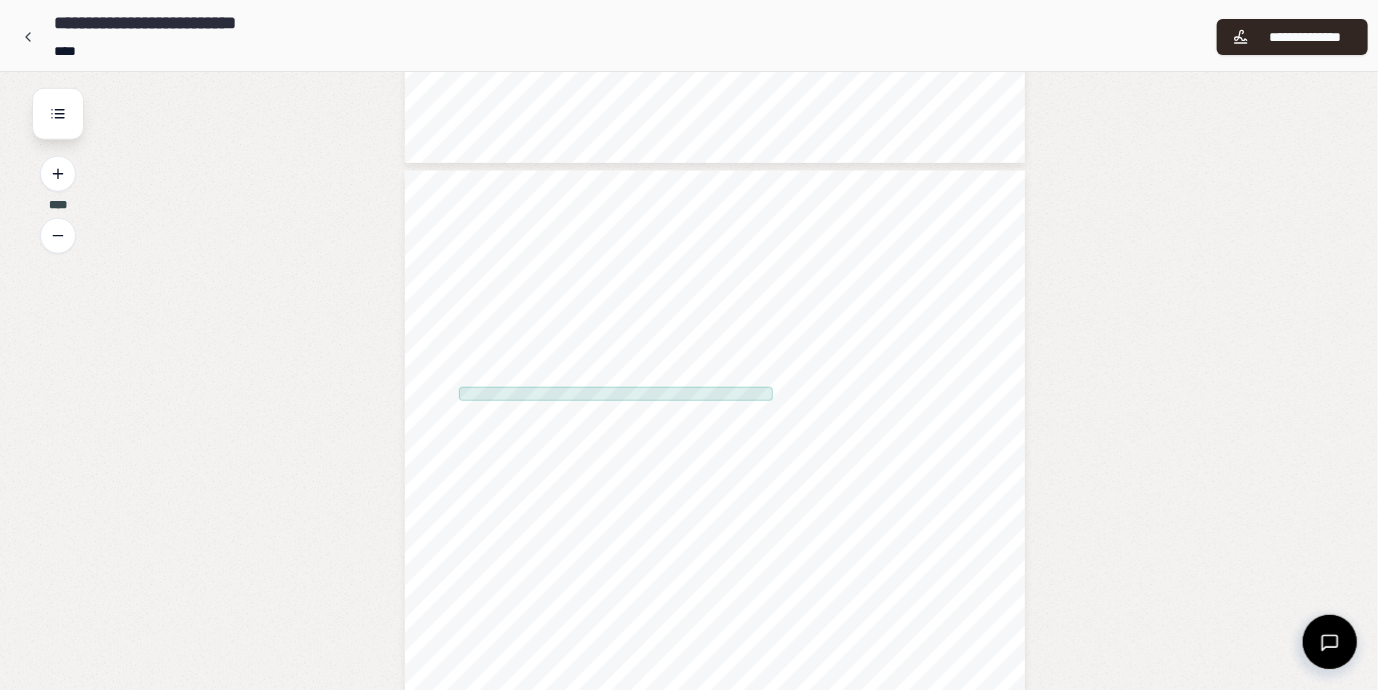 click on "**********" at bounding box center (715, 608) 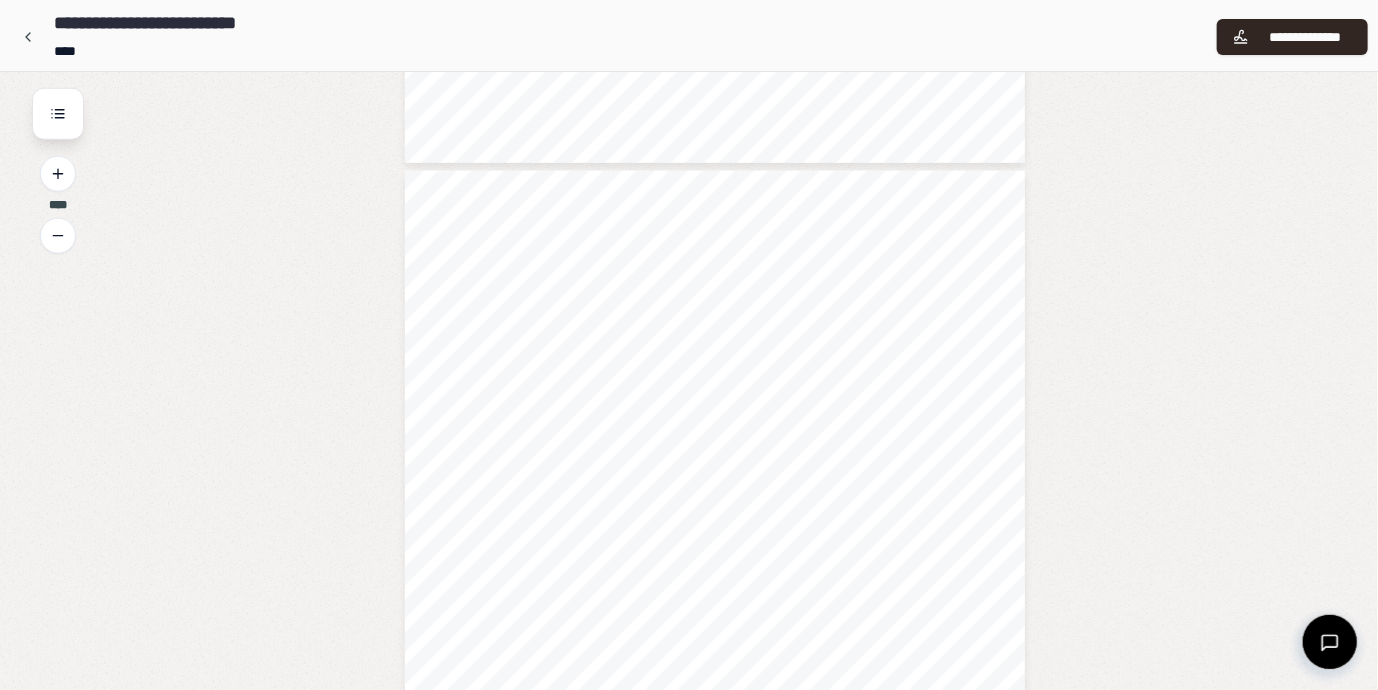 click on "**********" at bounding box center [715, 608] 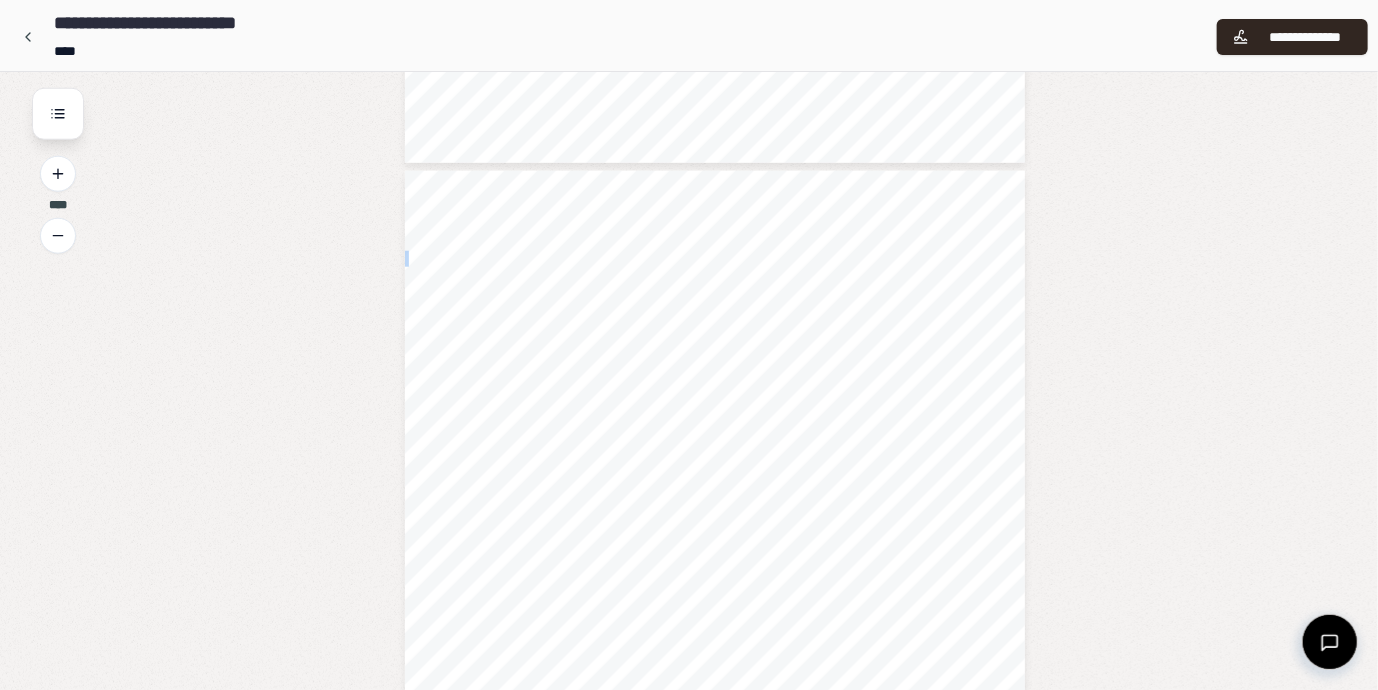 click on "**********" at bounding box center [715, 608] 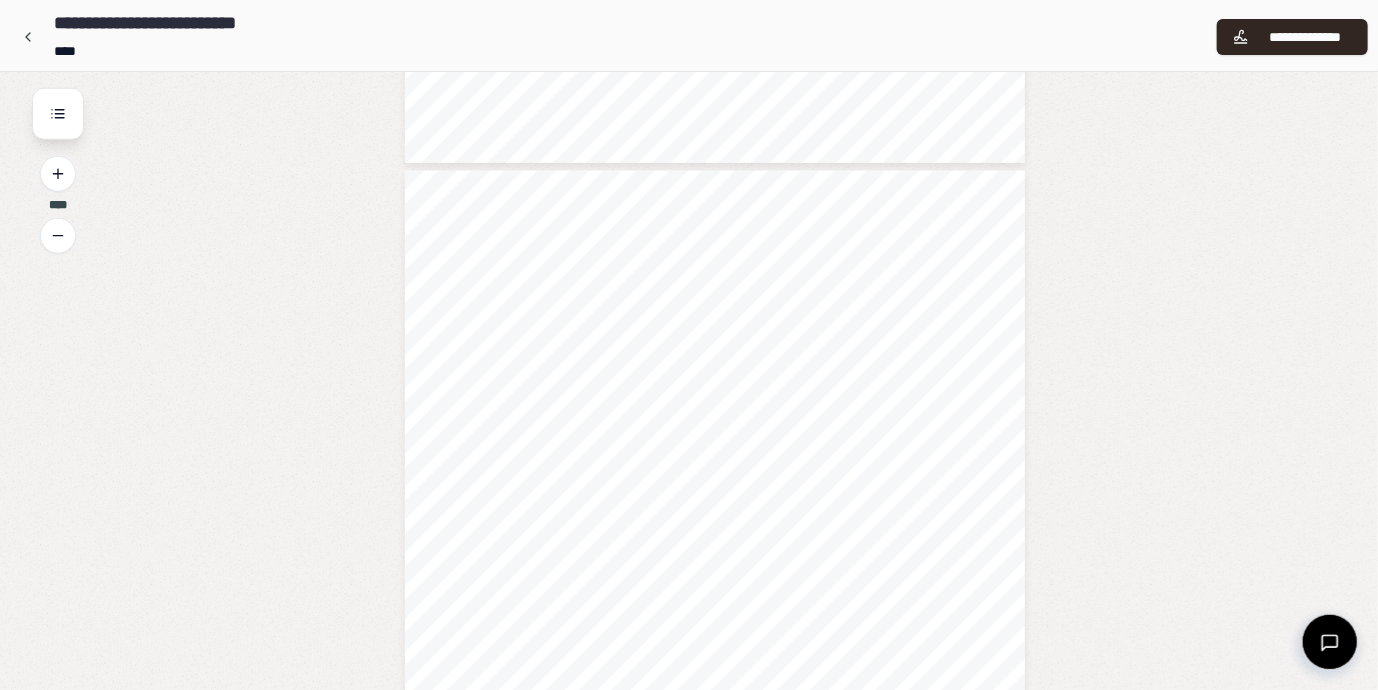 click at bounding box center (616, 394) 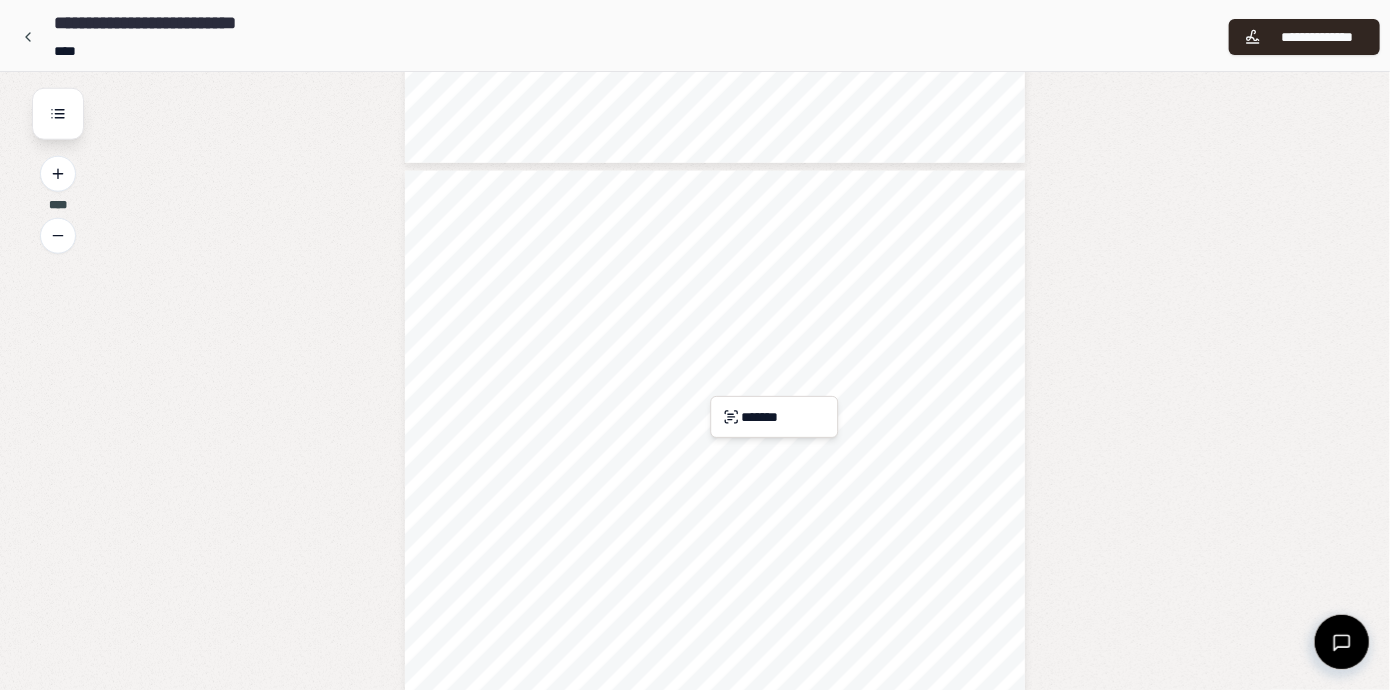 click on "*******" at bounding box center (774, 417) 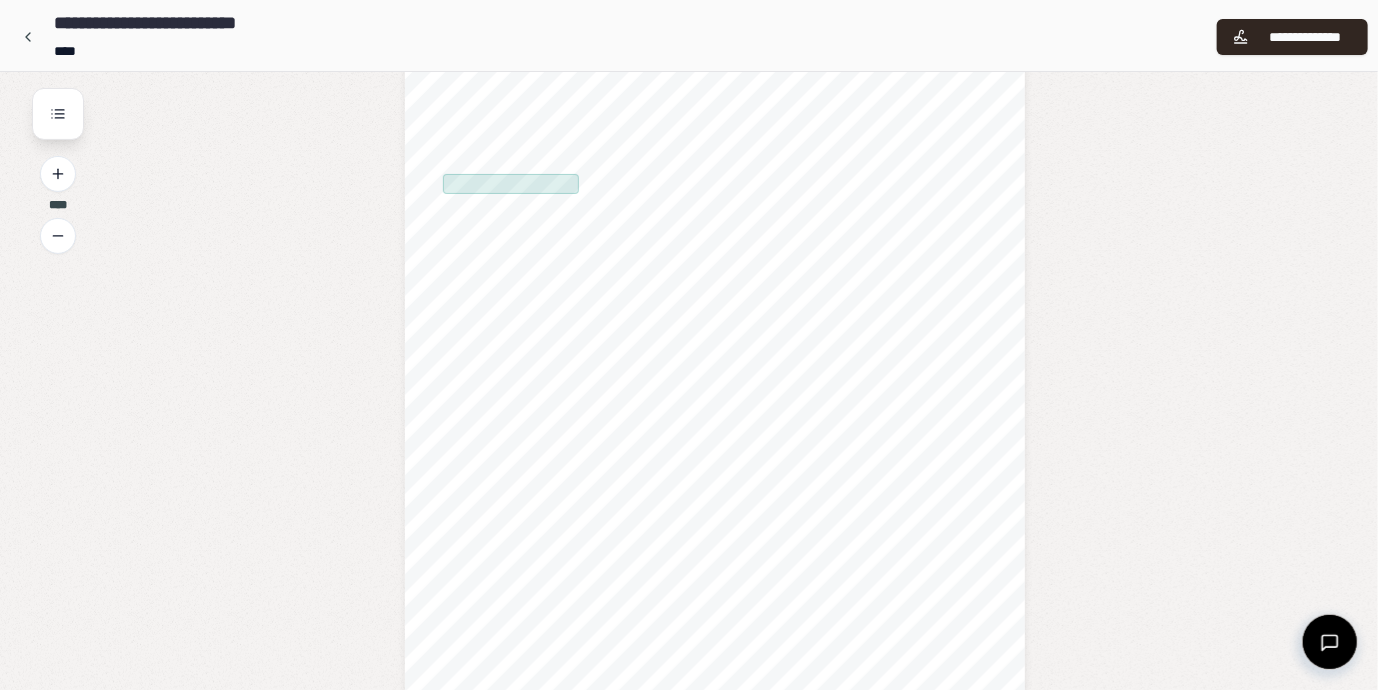 scroll, scrollTop: 80, scrollLeft: 0, axis: vertical 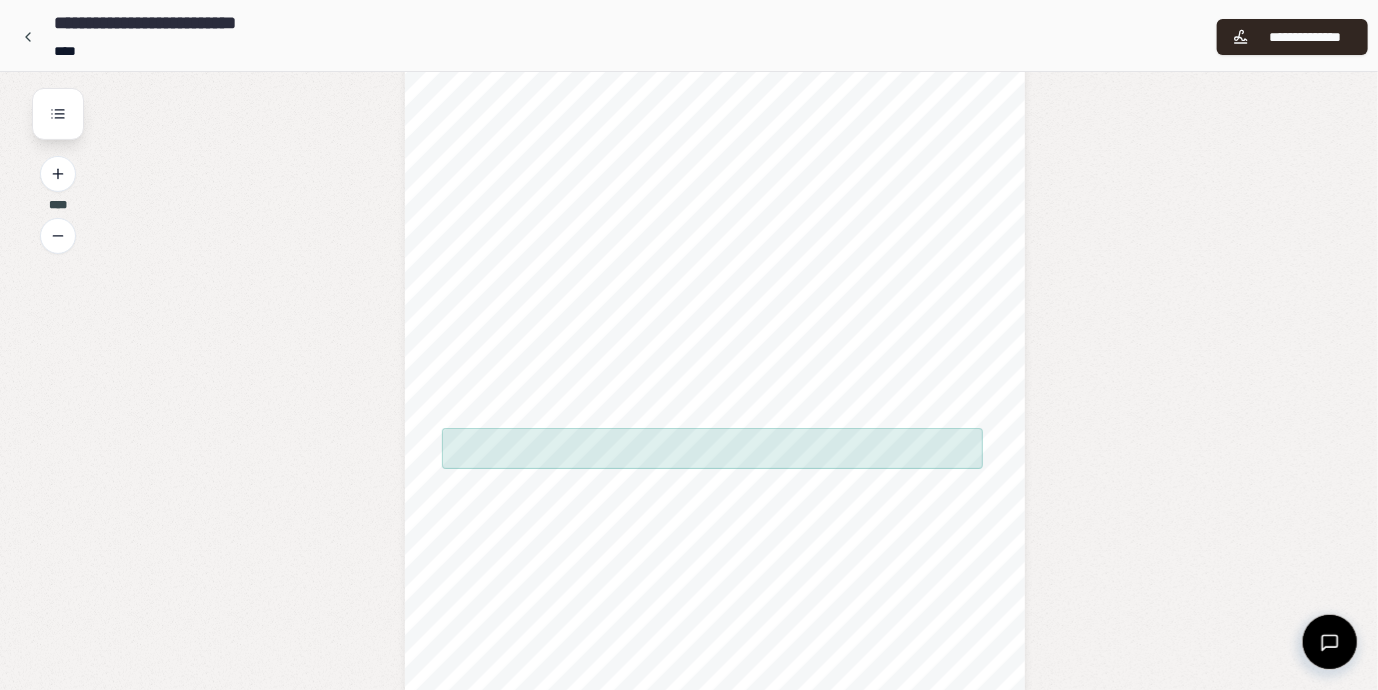 drag, startPoint x: 440, startPoint y: 204, endPoint x: 721, endPoint y: 411, distance: 349.0129 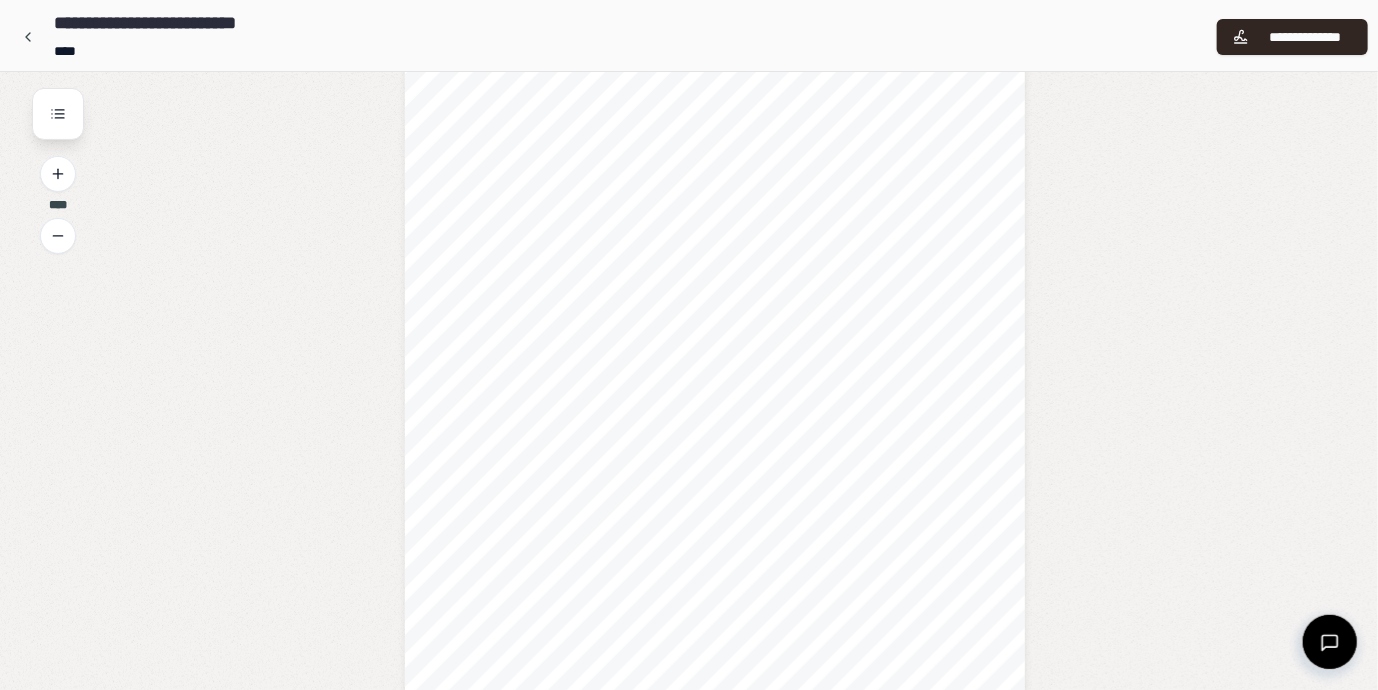drag, startPoint x: 548, startPoint y: 222, endPoint x: 1026, endPoint y: 144, distance: 484.3222 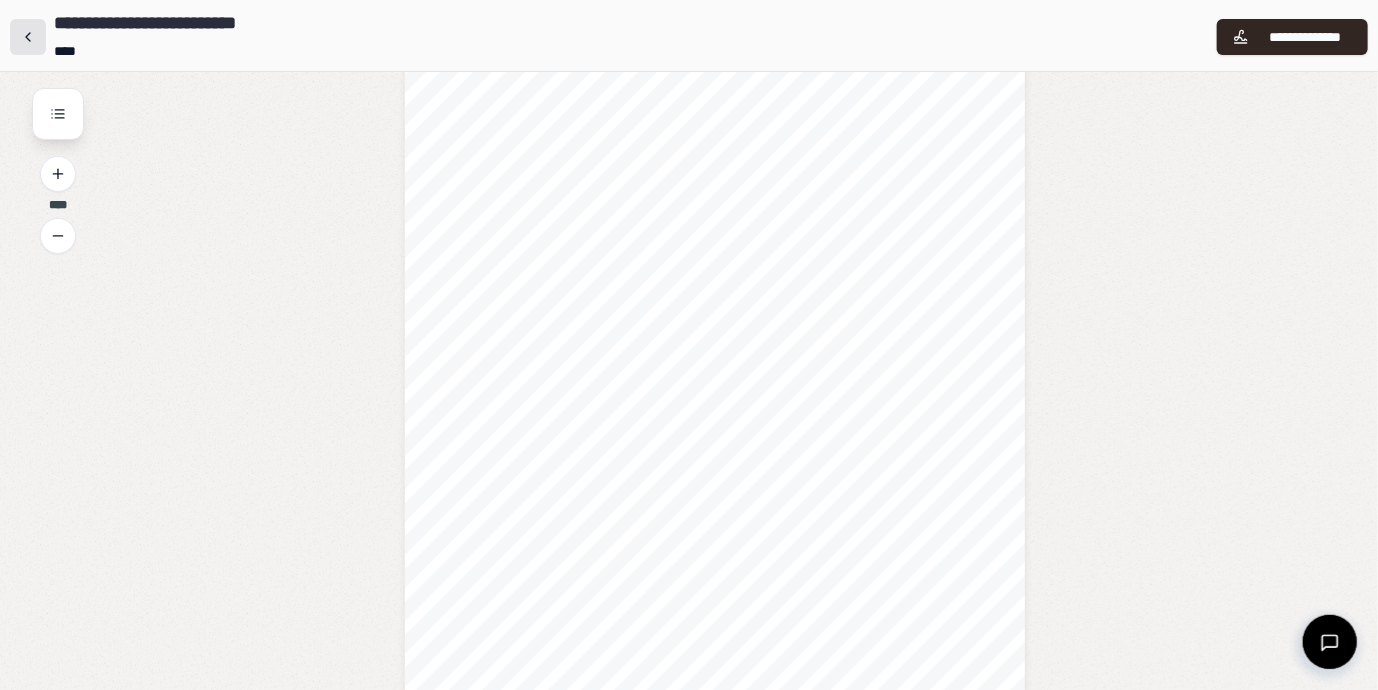 click at bounding box center [28, 37] 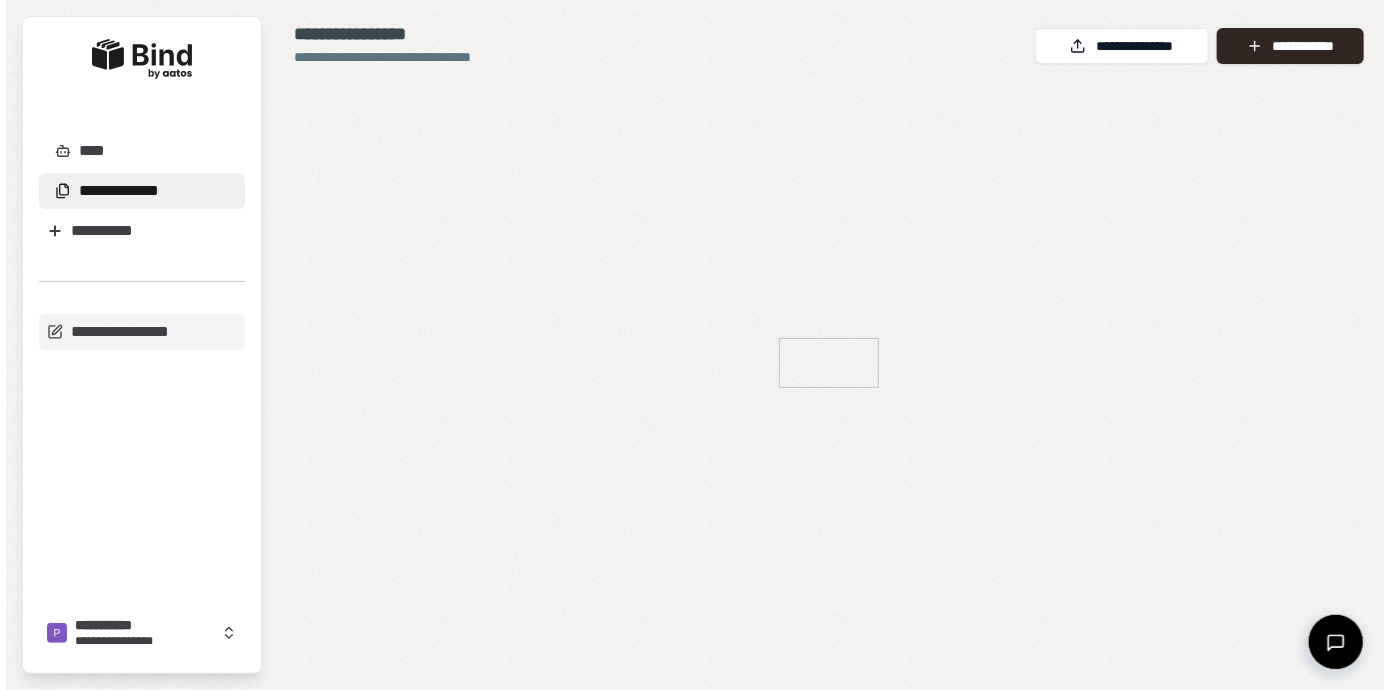scroll, scrollTop: 0, scrollLeft: 0, axis: both 